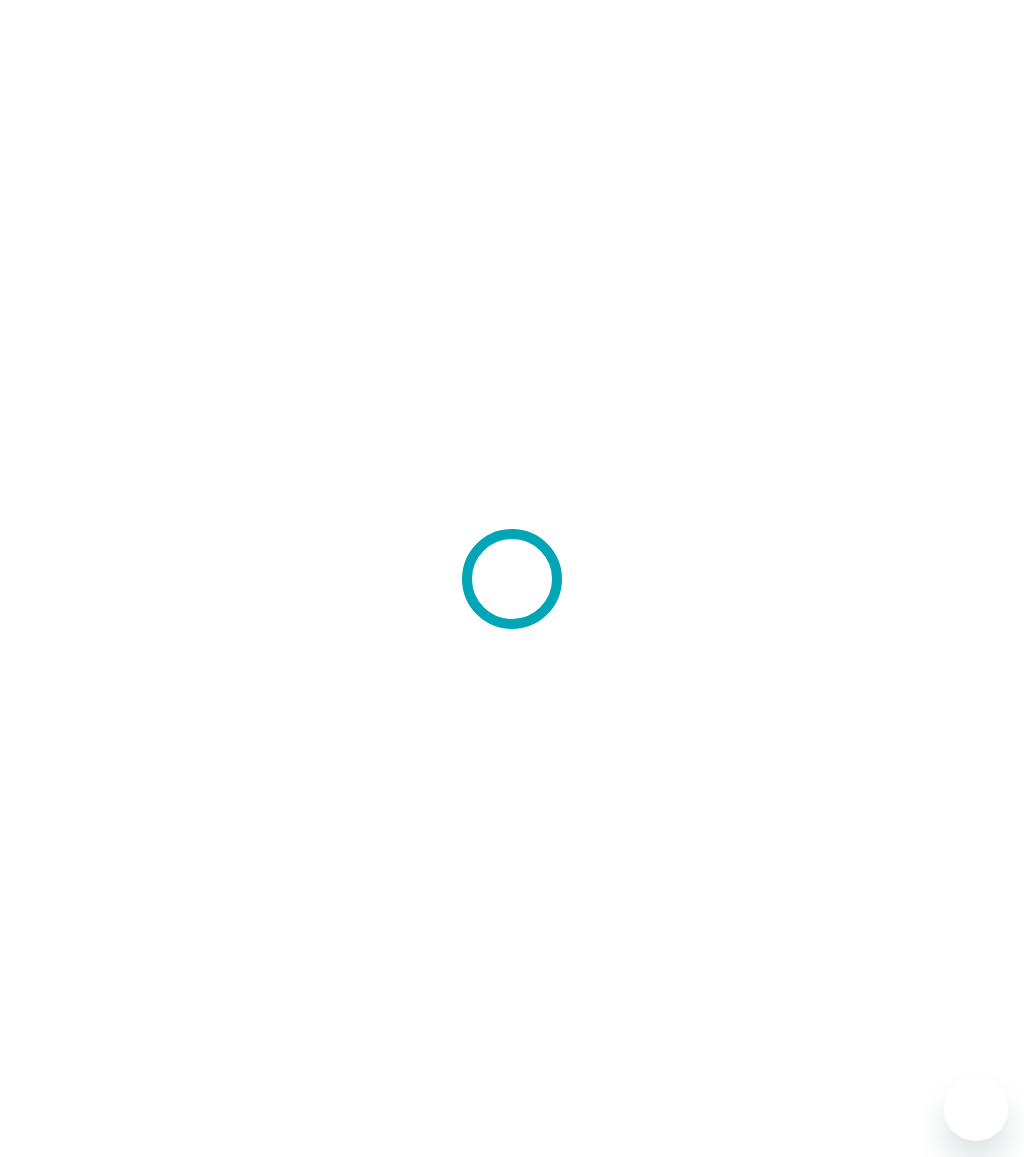 scroll, scrollTop: -7, scrollLeft: 0, axis: vertical 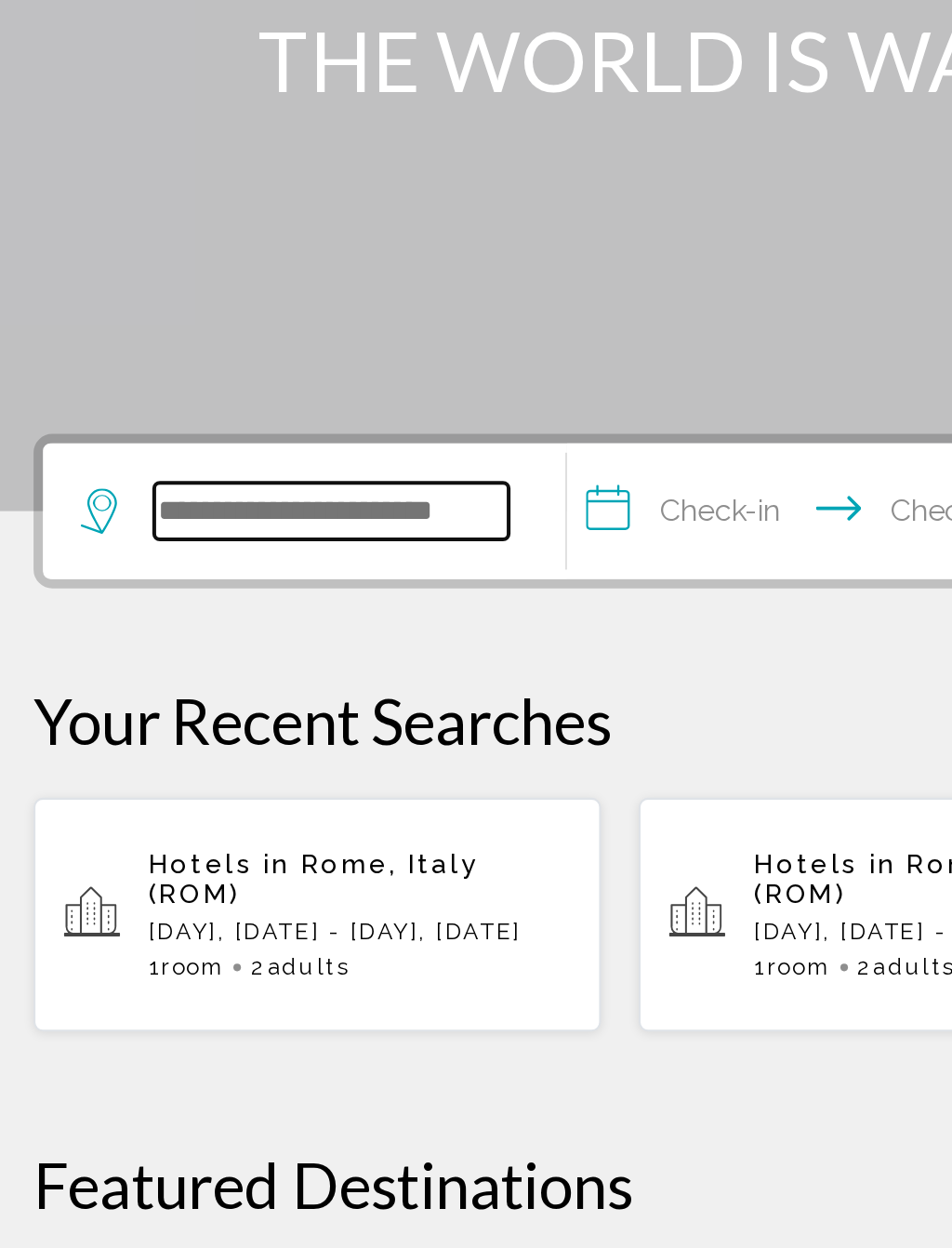 click at bounding box center (184, 558) 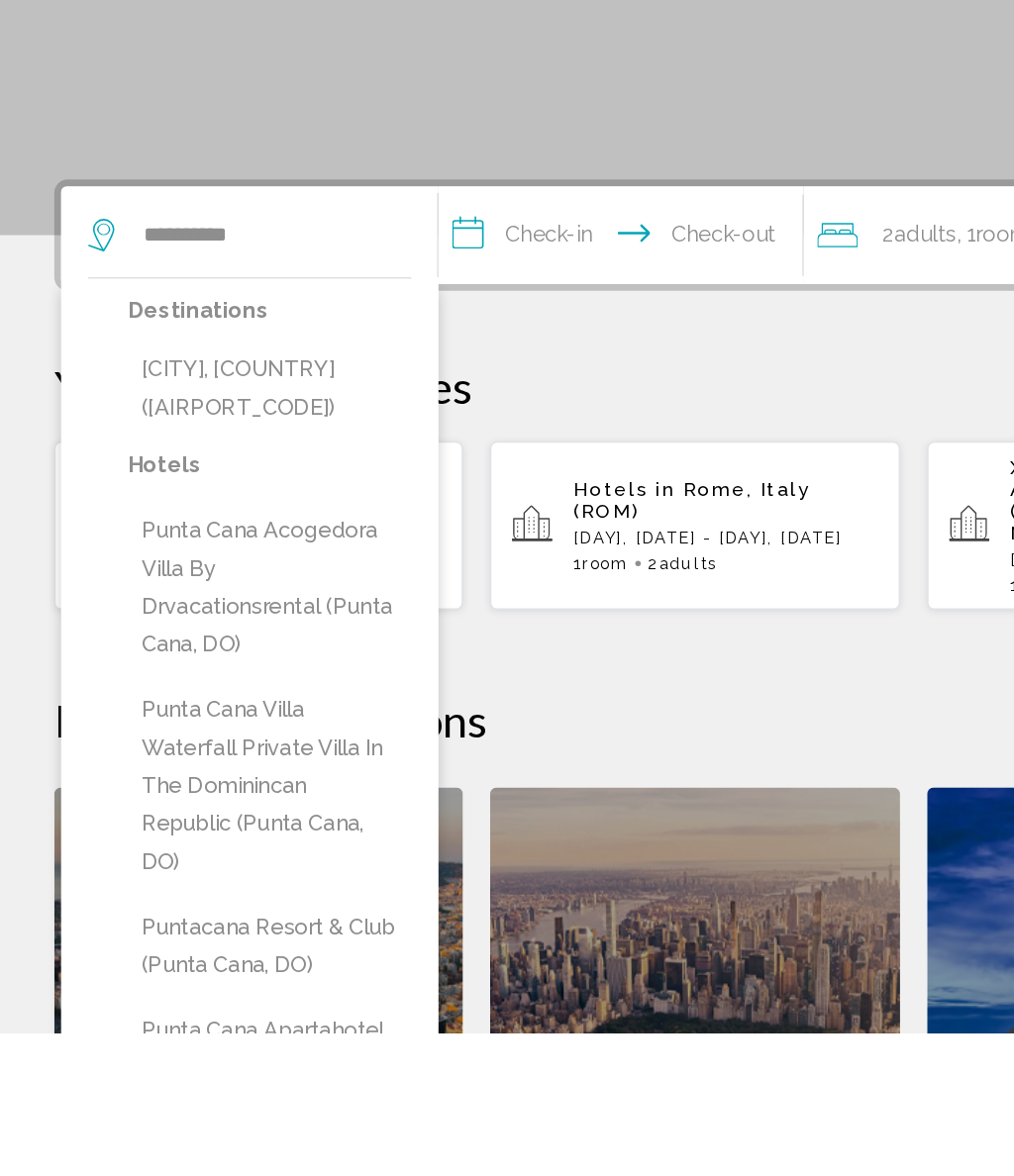 click on "Punta Cana, Dominican Republic (PUJ)" at bounding box center (196, 706) 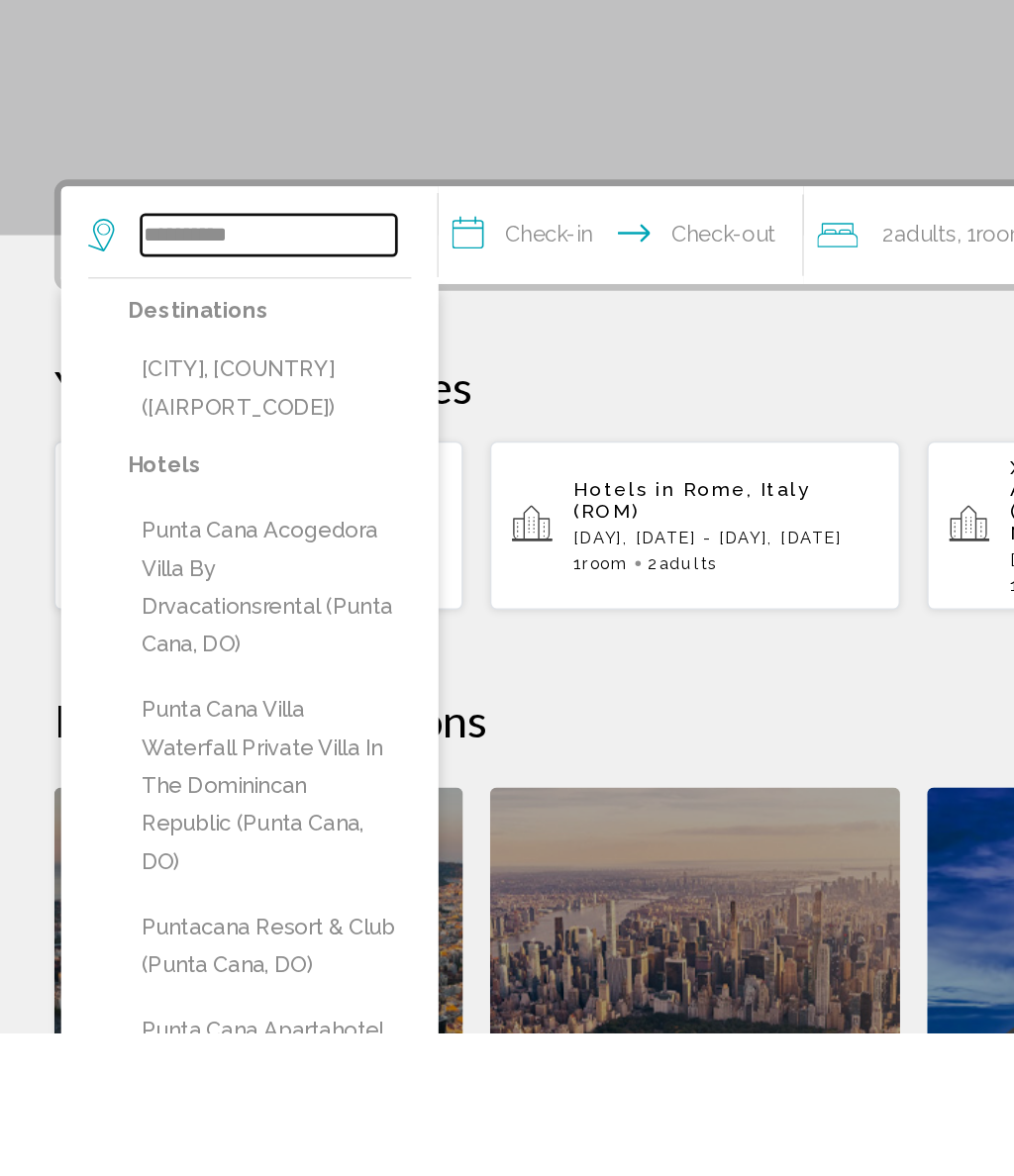 type on "**********" 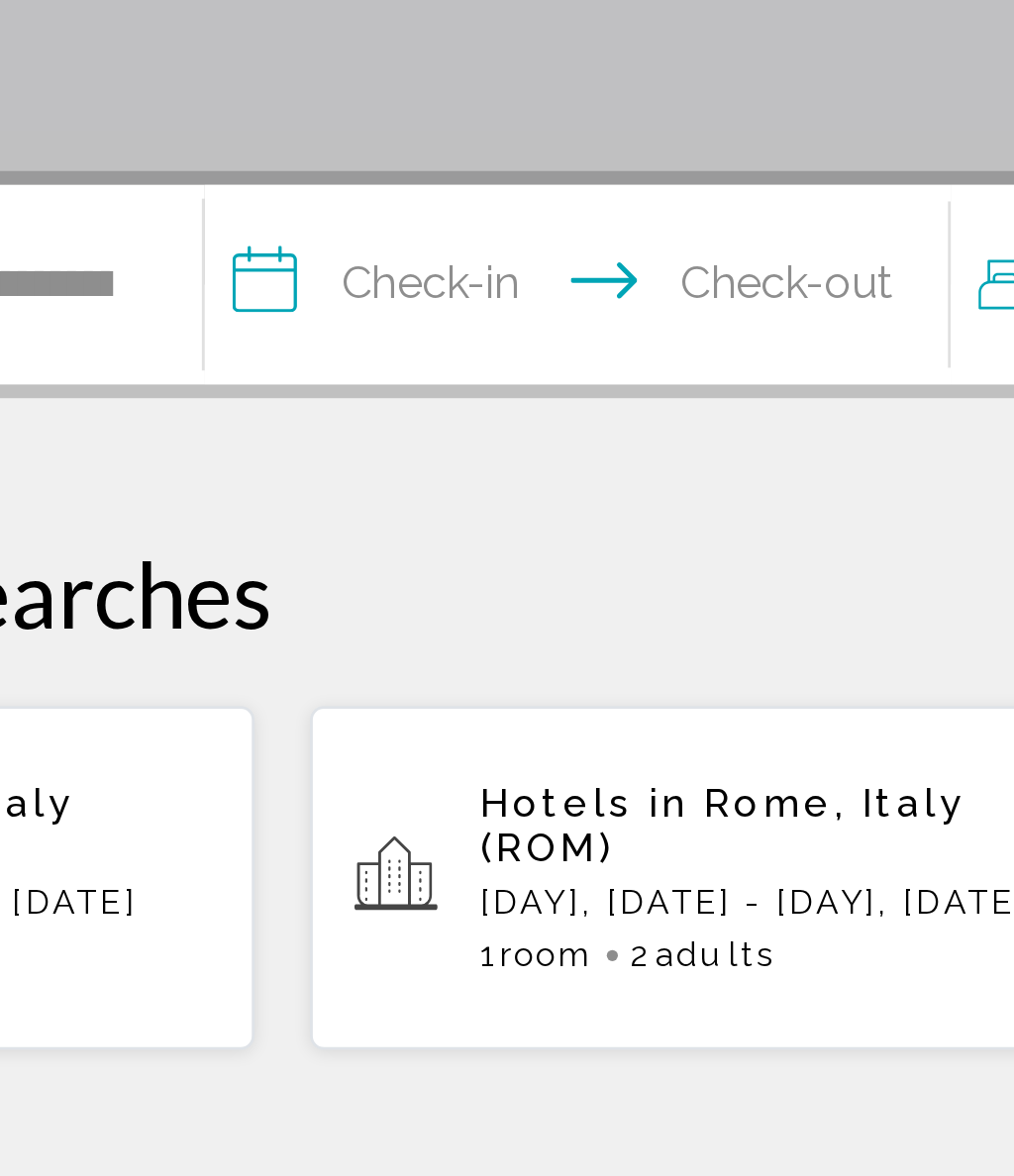 click on "**********" at bounding box center (456, 597) 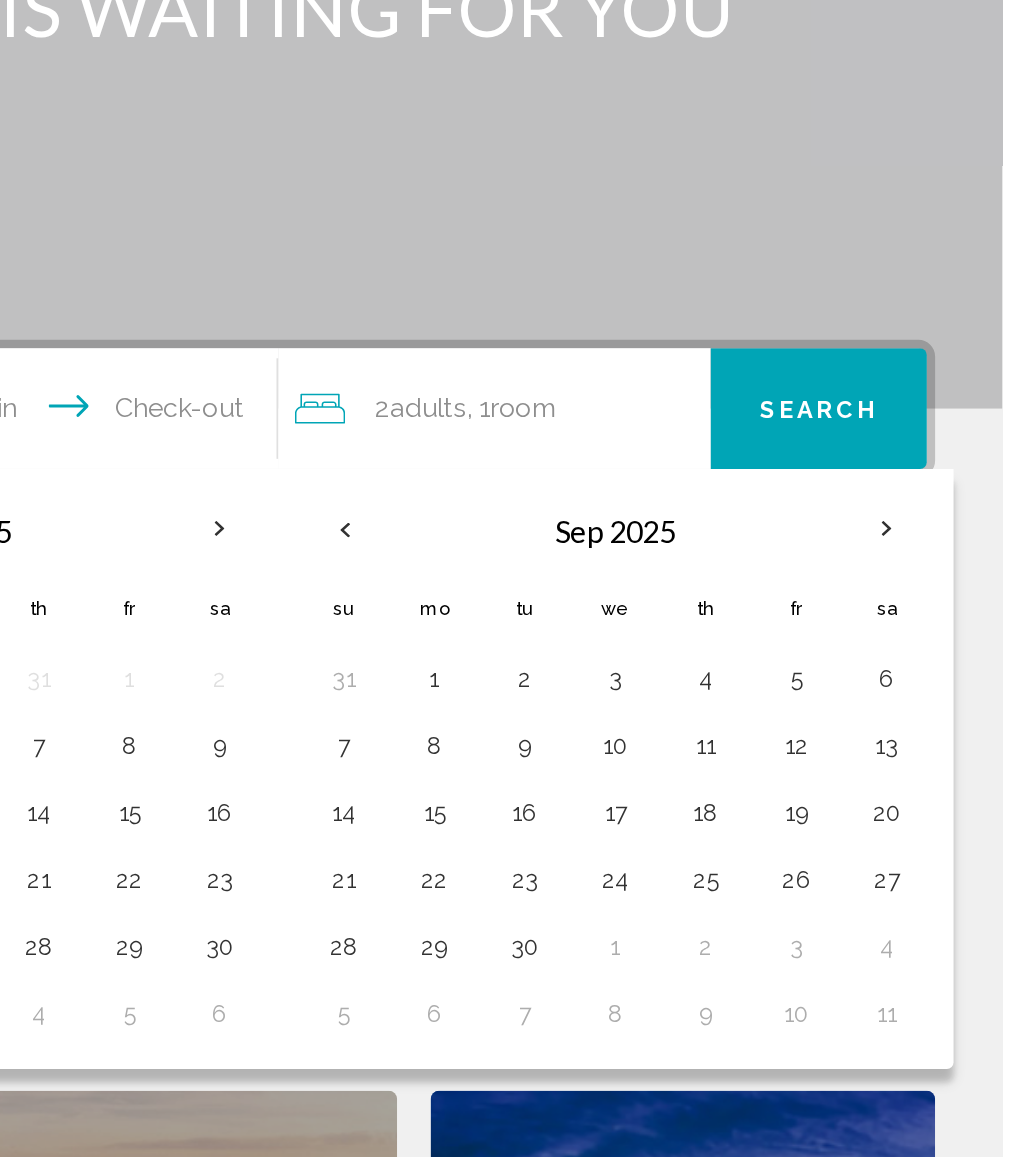 scroll, scrollTop: 10, scrollLeft: 0, axis: vertical 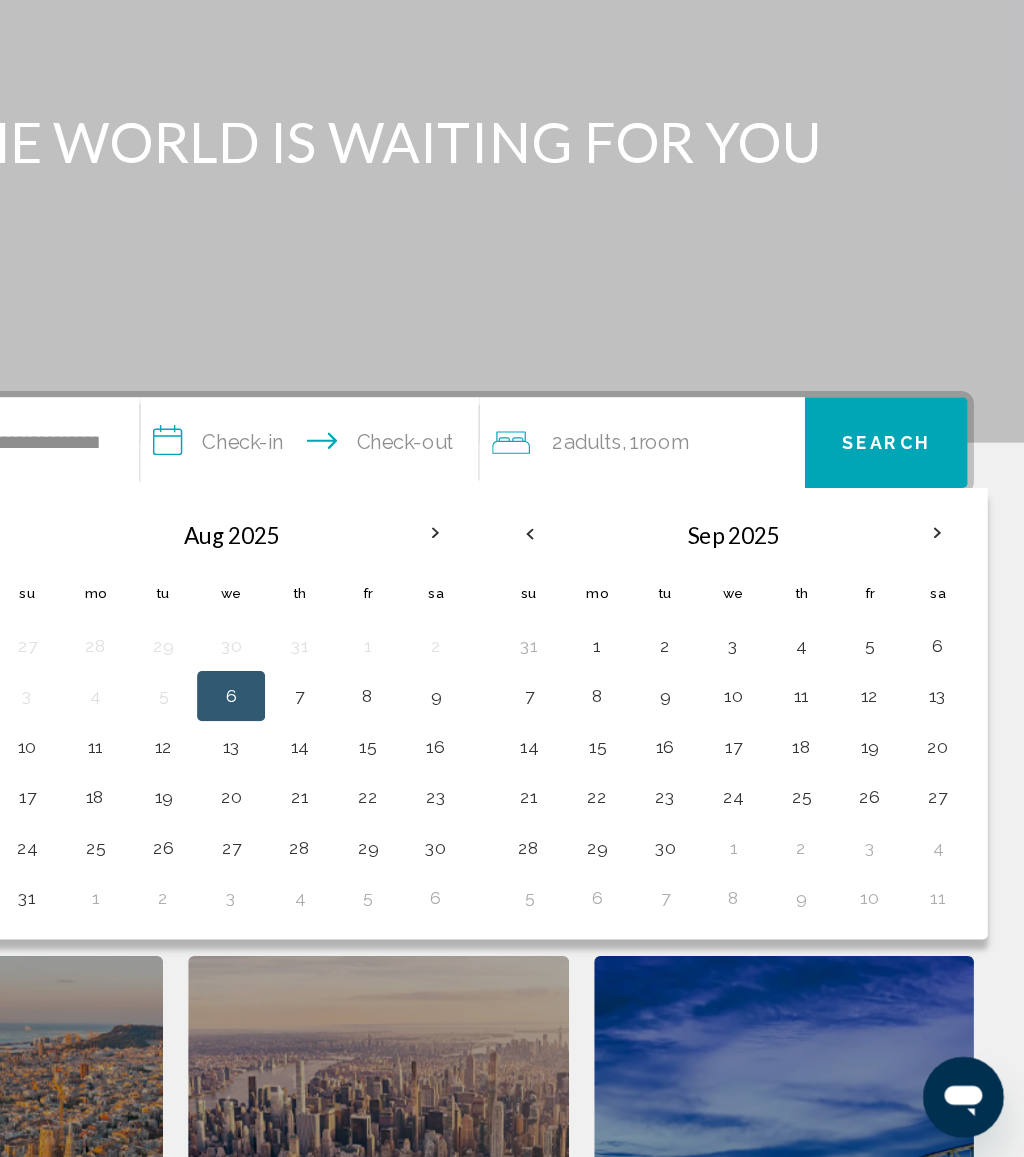 click on "30" at bounding box center [739, 911] 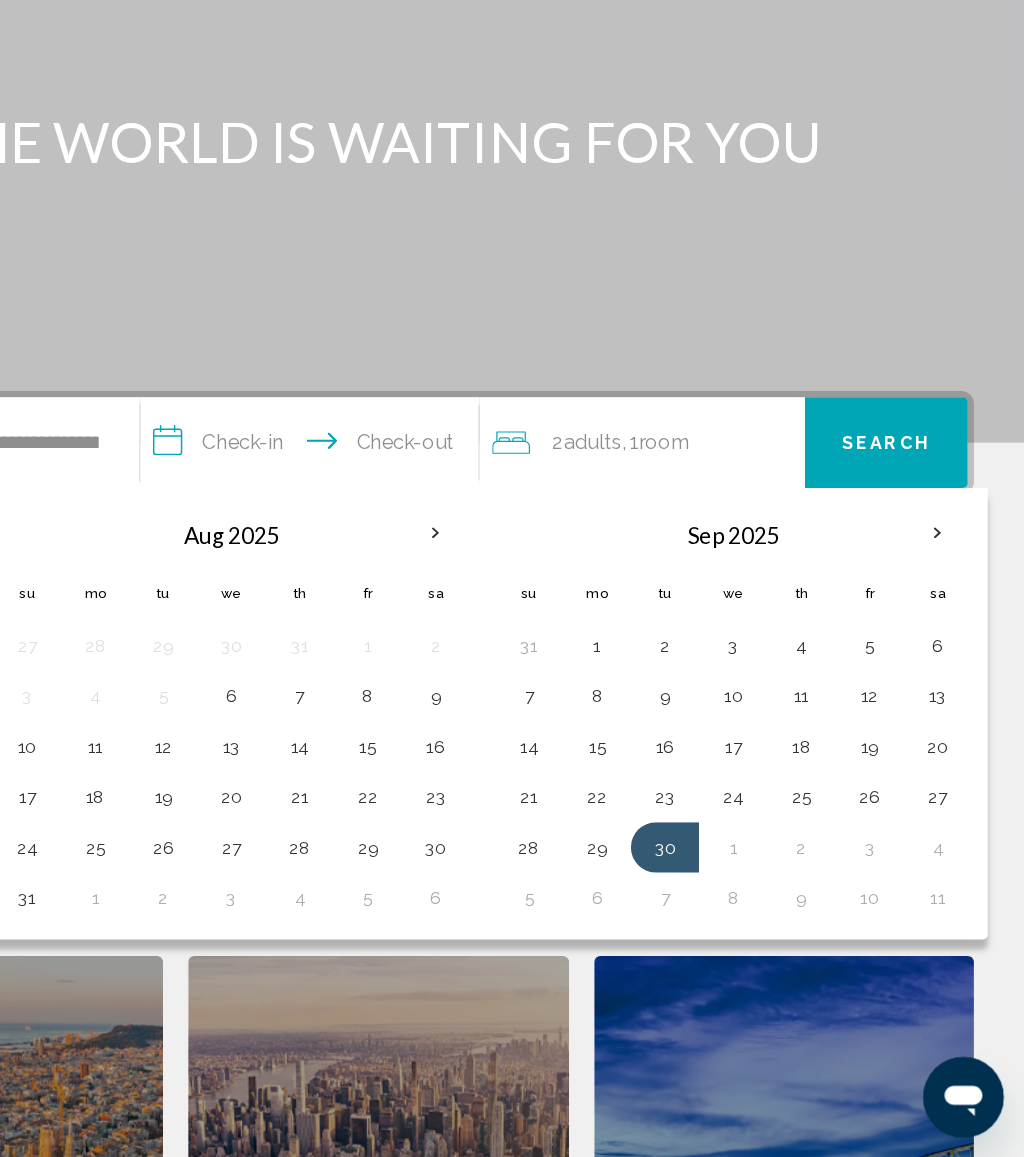 click on "3" at bounding box center (901, 911) 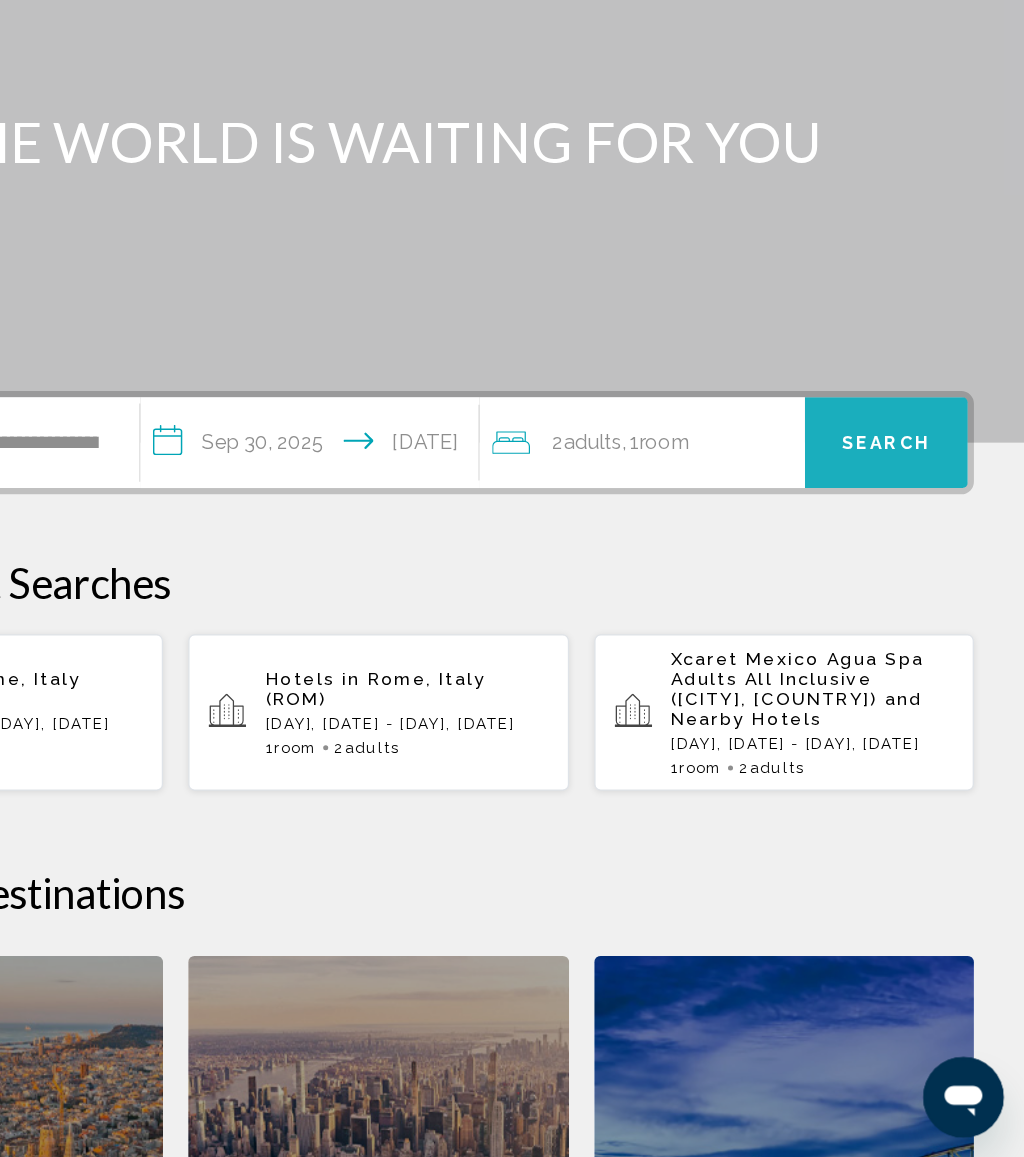 click on "Search" at bounding box center [915, 591] 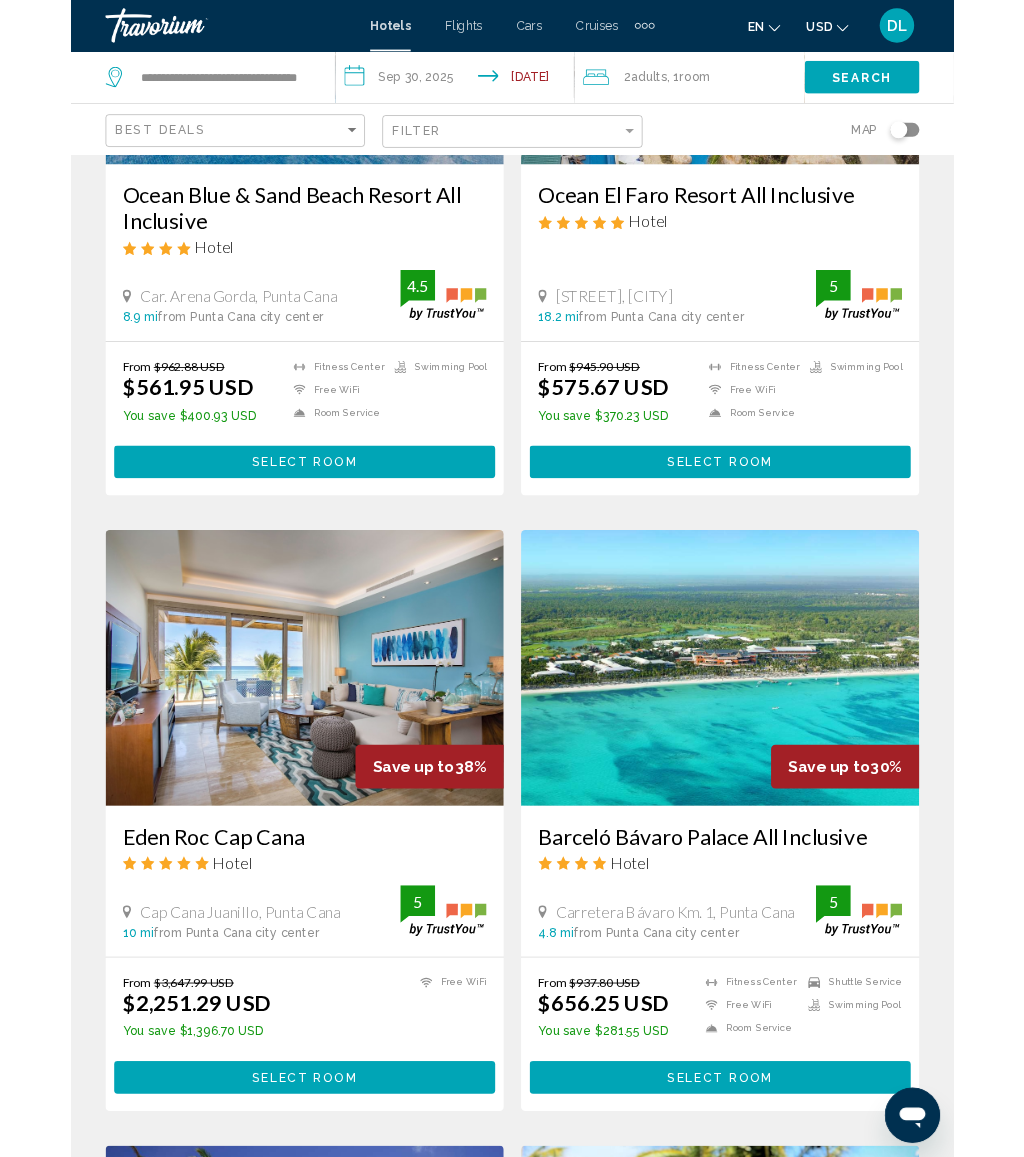 scroll, scrollTop: 0, scrollLeft: 0, axis: both 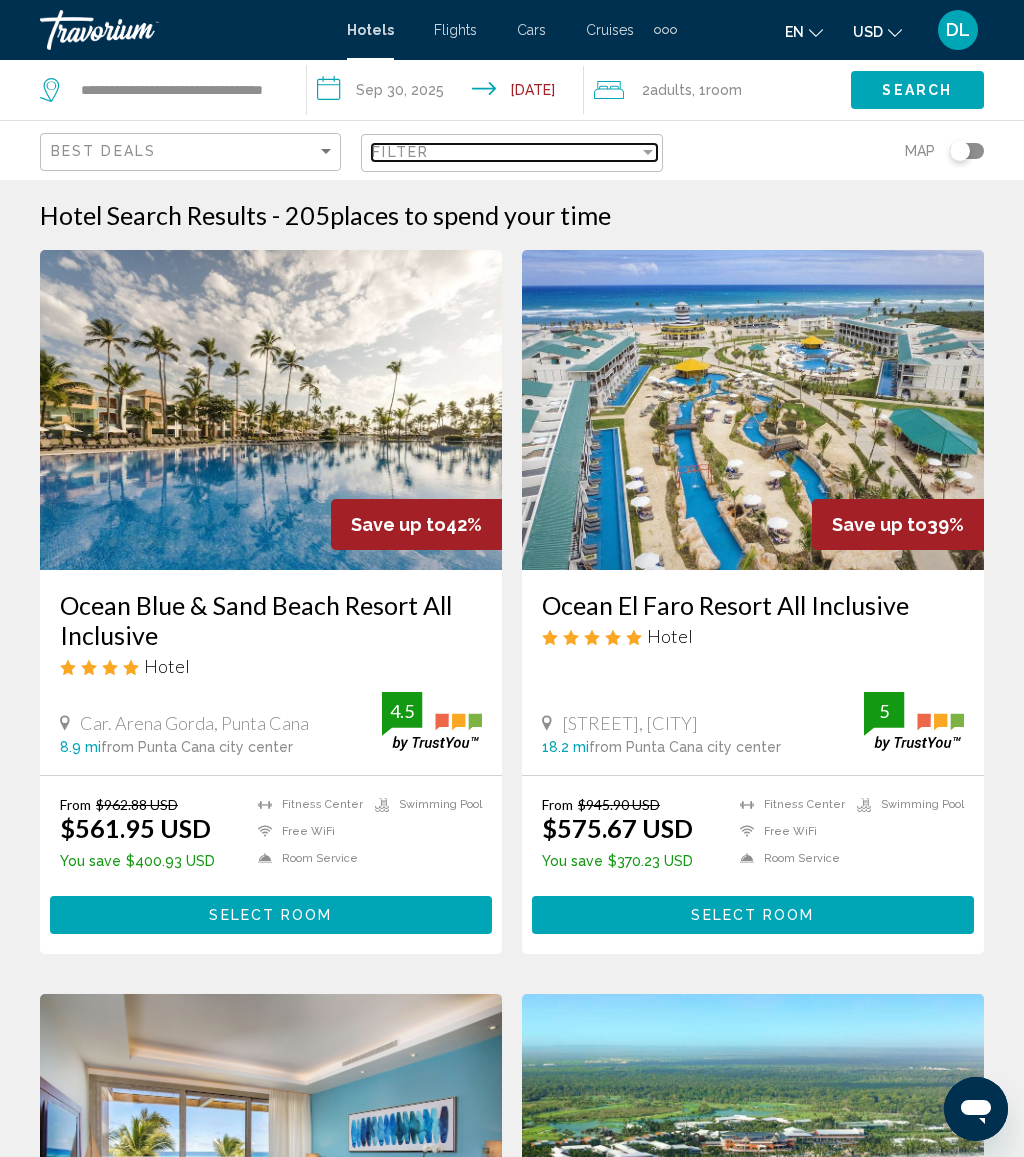 click on "Filter" at bounding box center [505, 152] 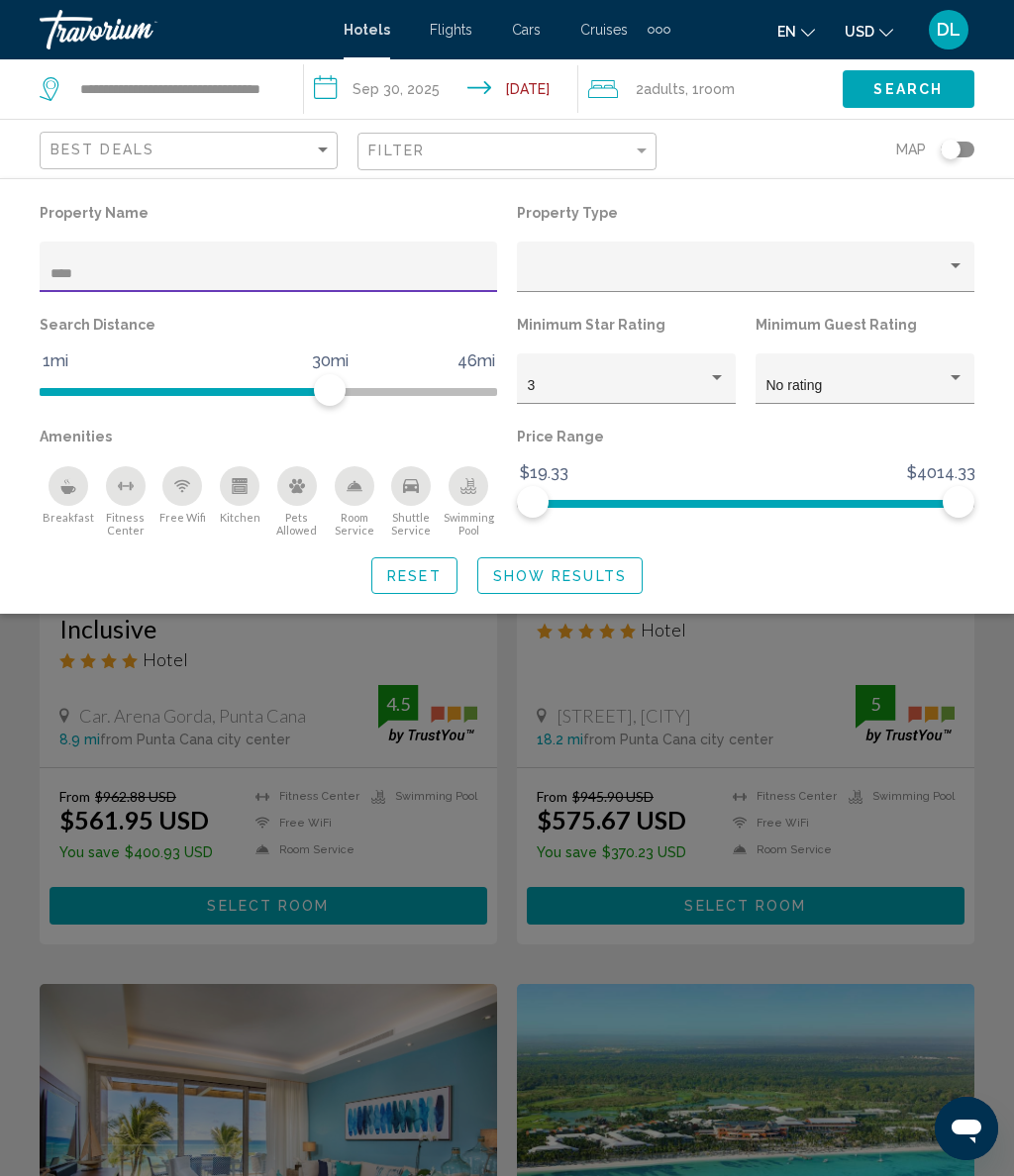 type on "*****" 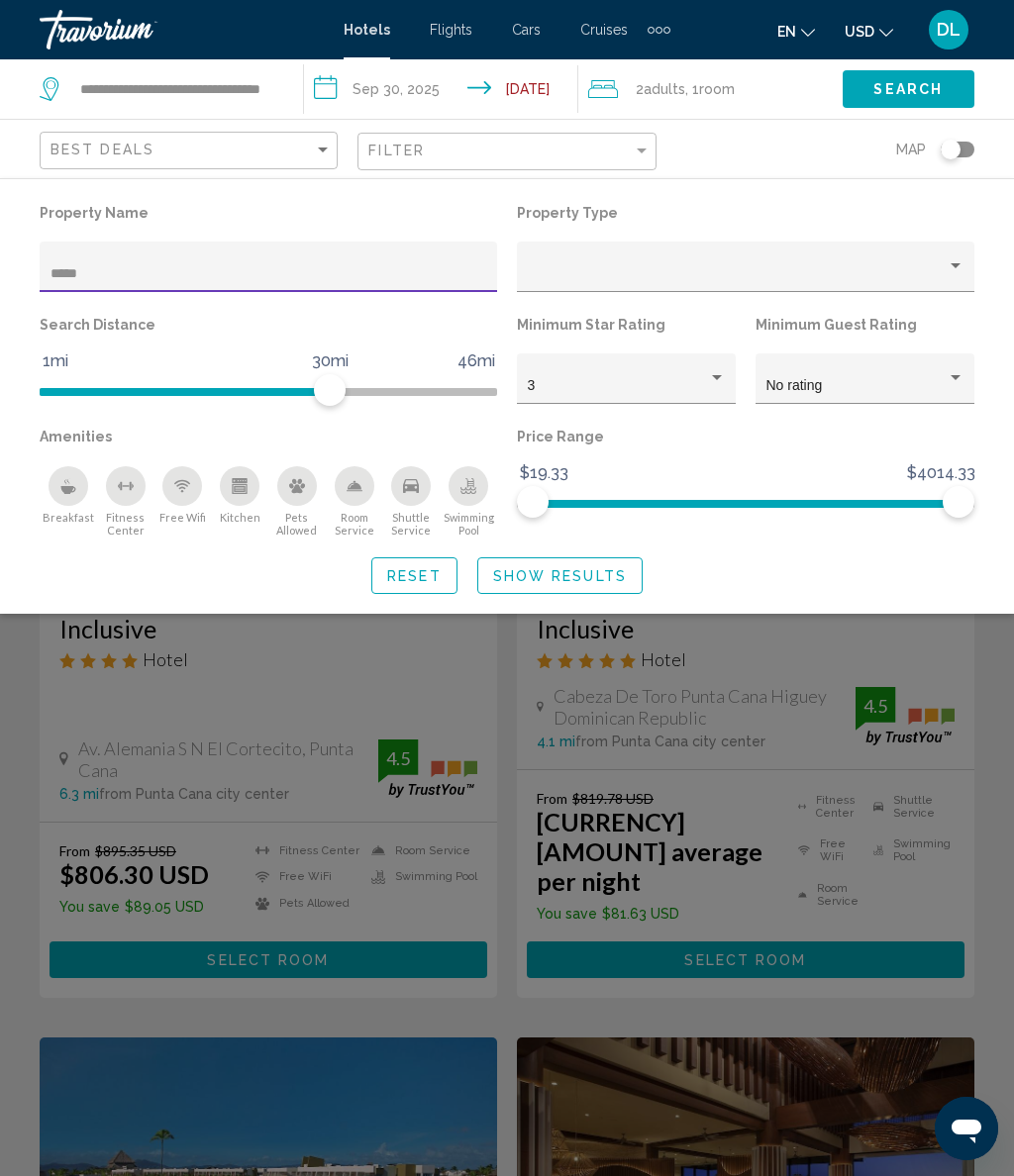 click on "Show Results" 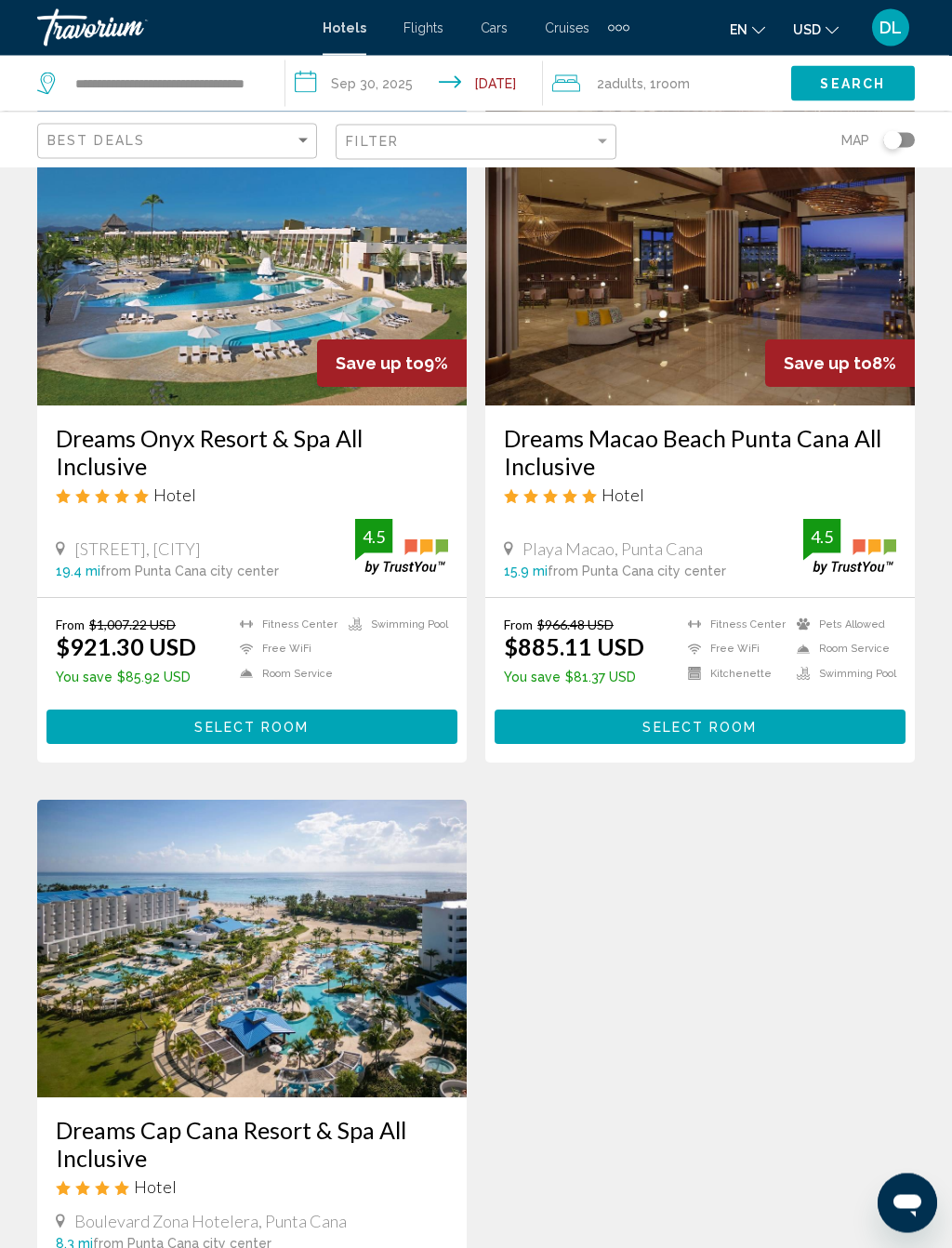 scroll, scrollTop: 868, scrollLeft: 0, axis: vertical 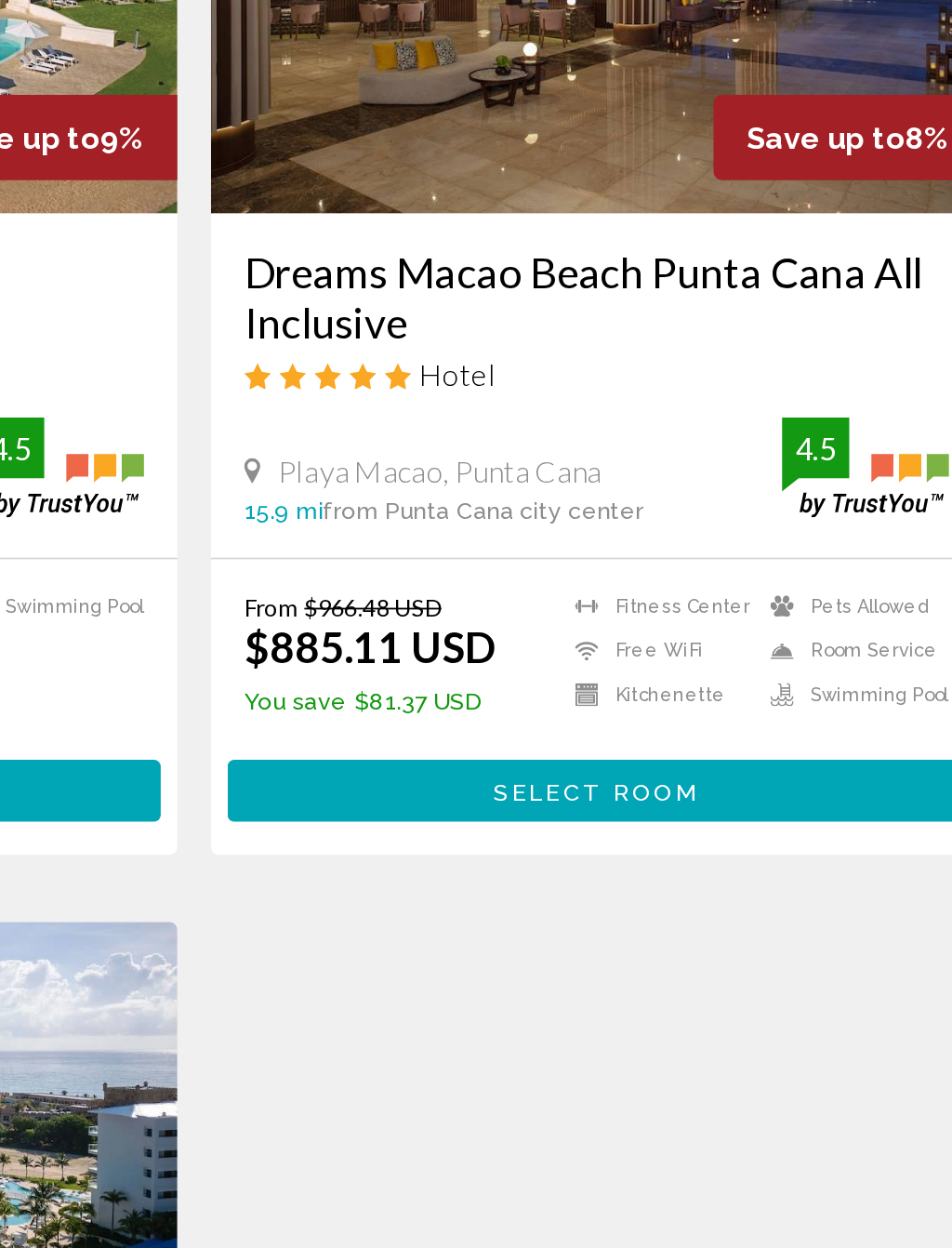 click on "Select Room" at bounding box center (699, 726) 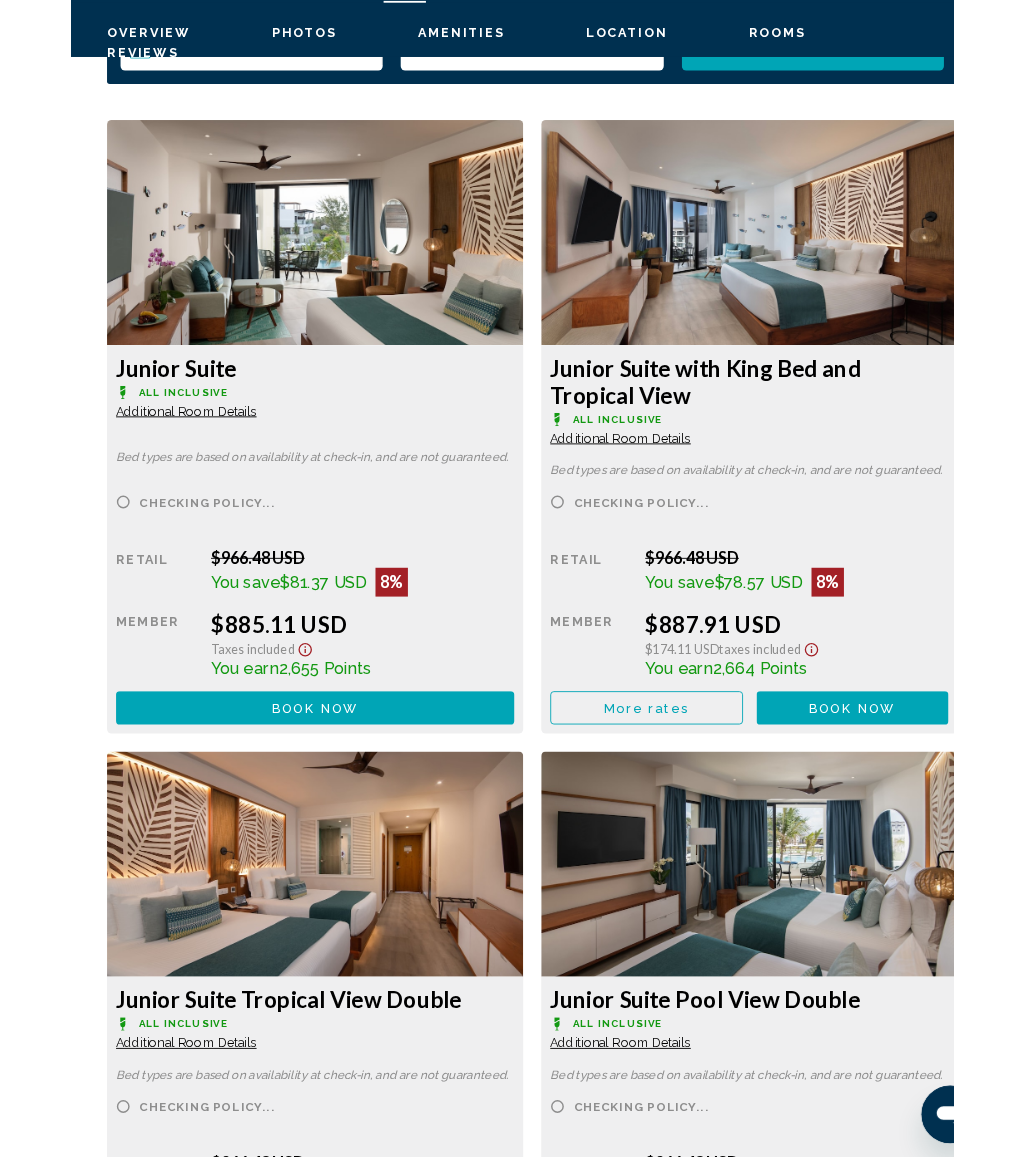 scroll, scrollTop: 3248, scrollLeft: 0, axis: vertical 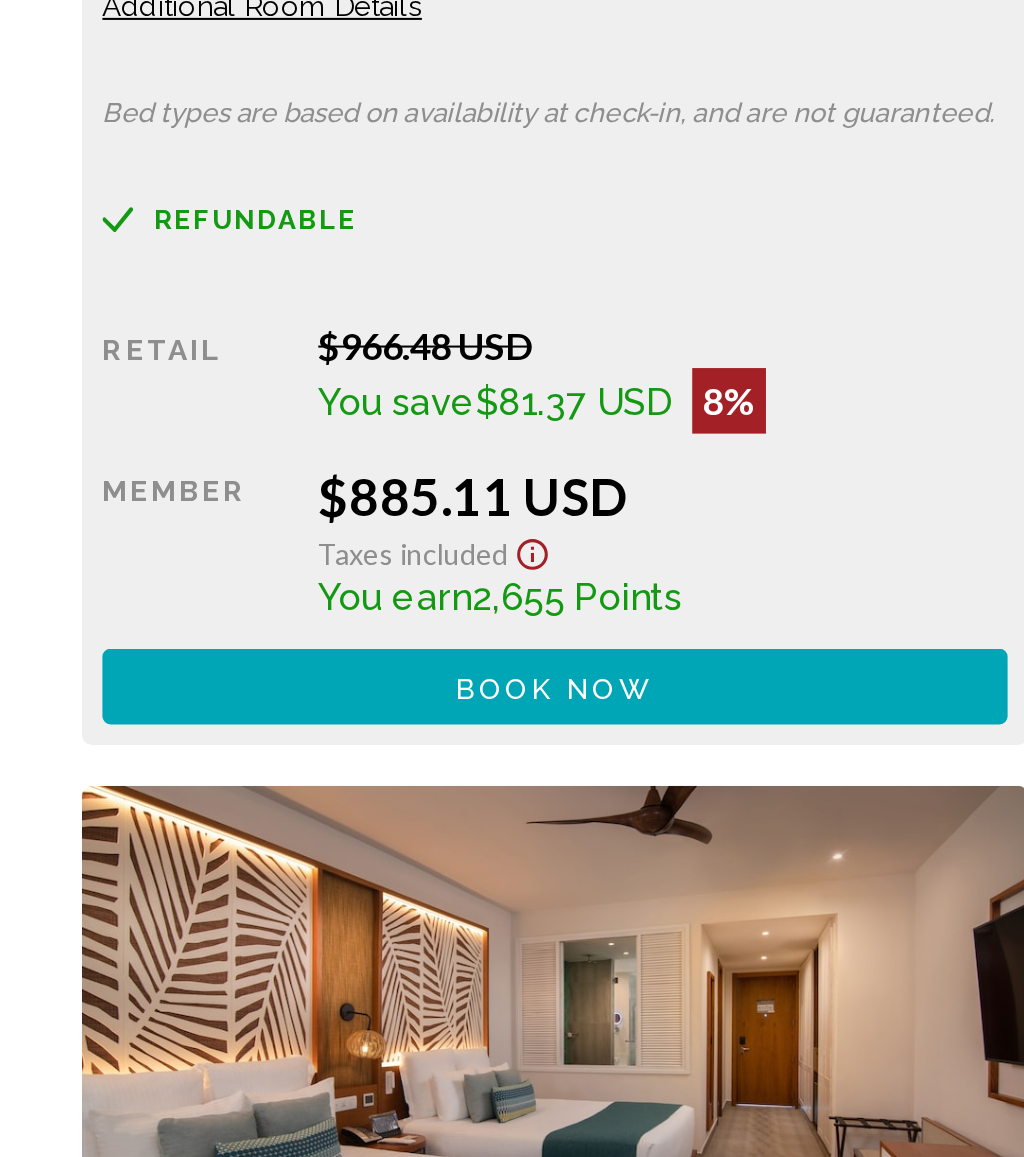 click on "Book now No longer available" at bounding box center [271, 846] 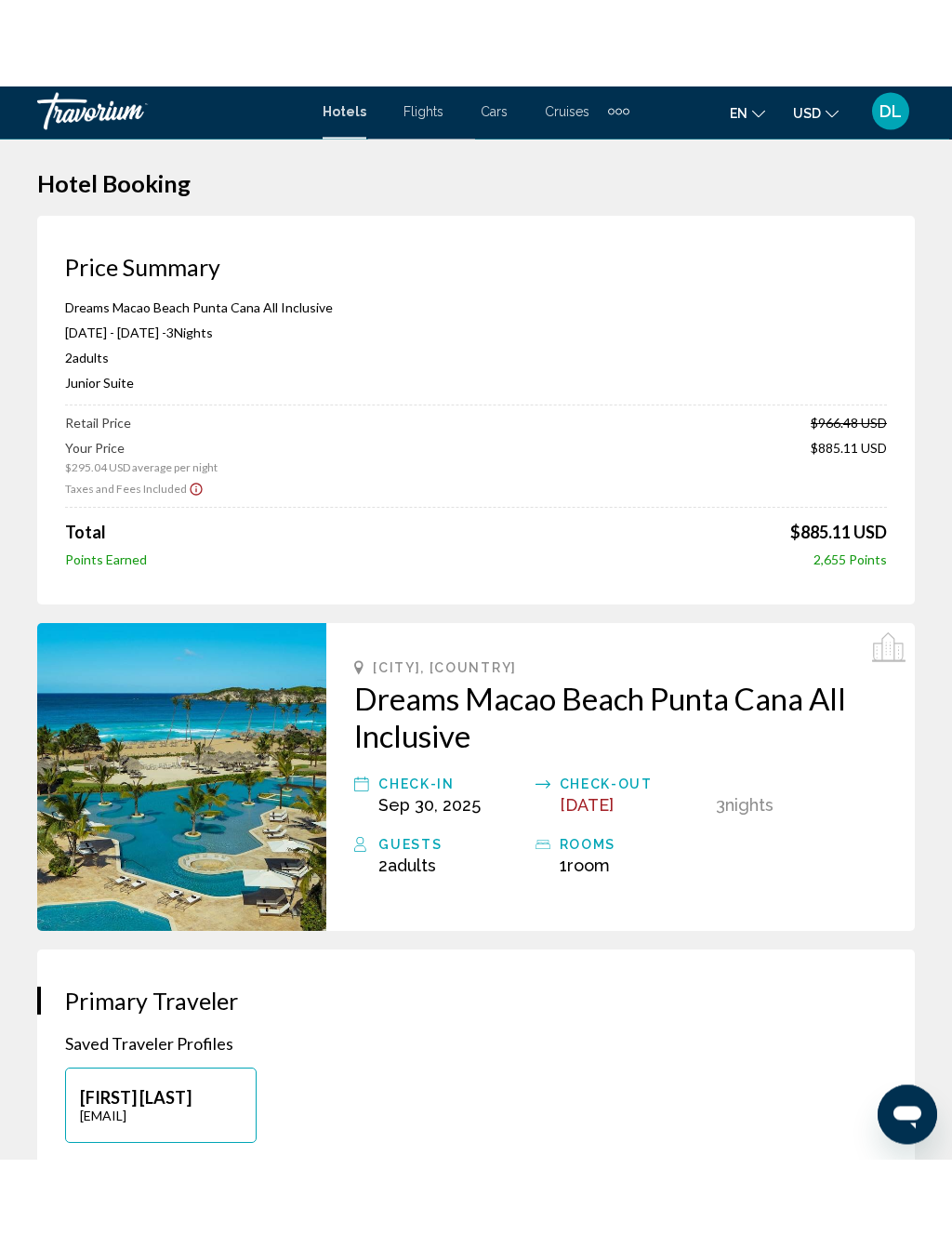 scroll, scrollTop: 0, scrollLeft: 0, axis: both 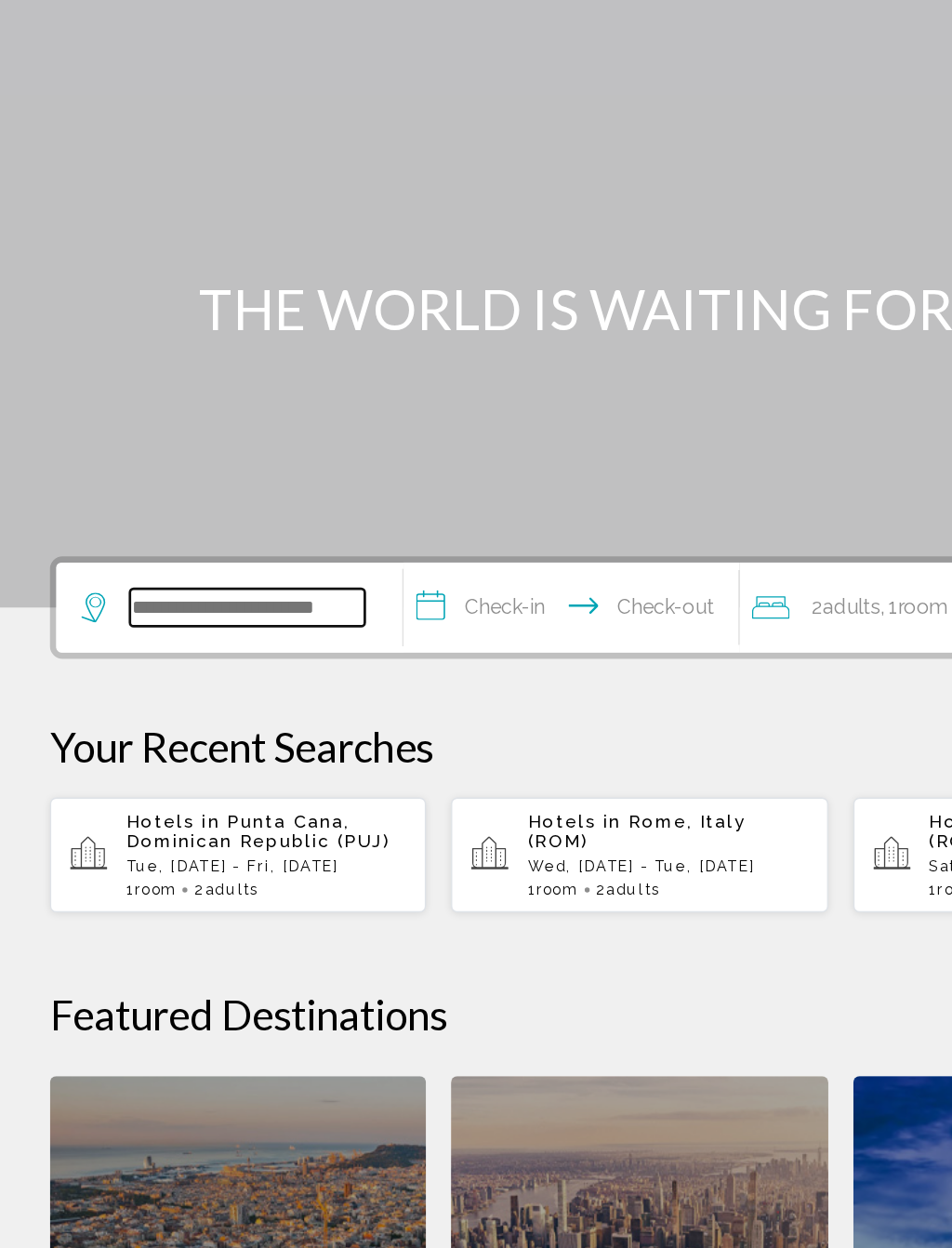 click at bounding box center (184, 558) 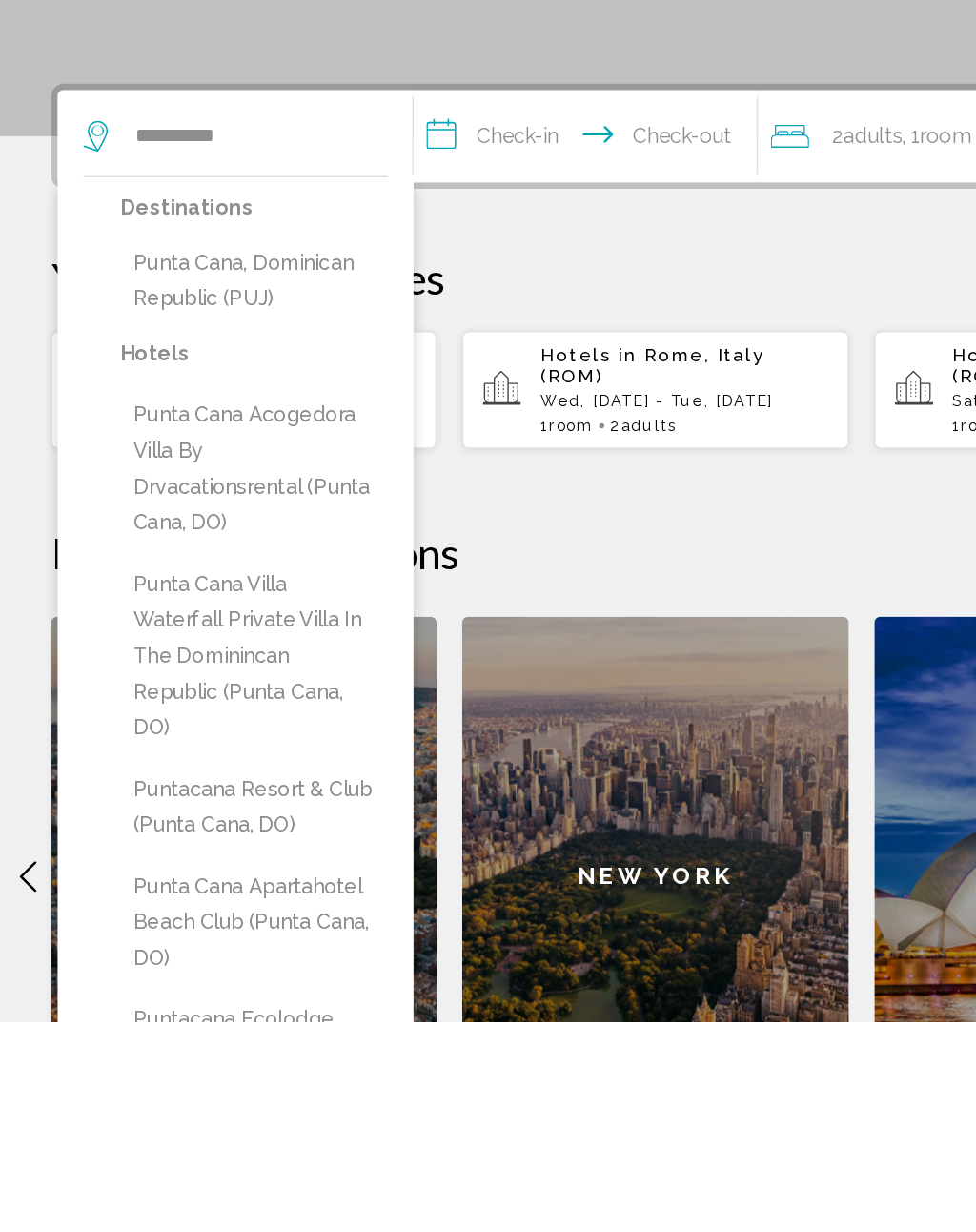 click on "Punta Cana, Dominican Republic (PUJ)" at bounding box center (189, 680) 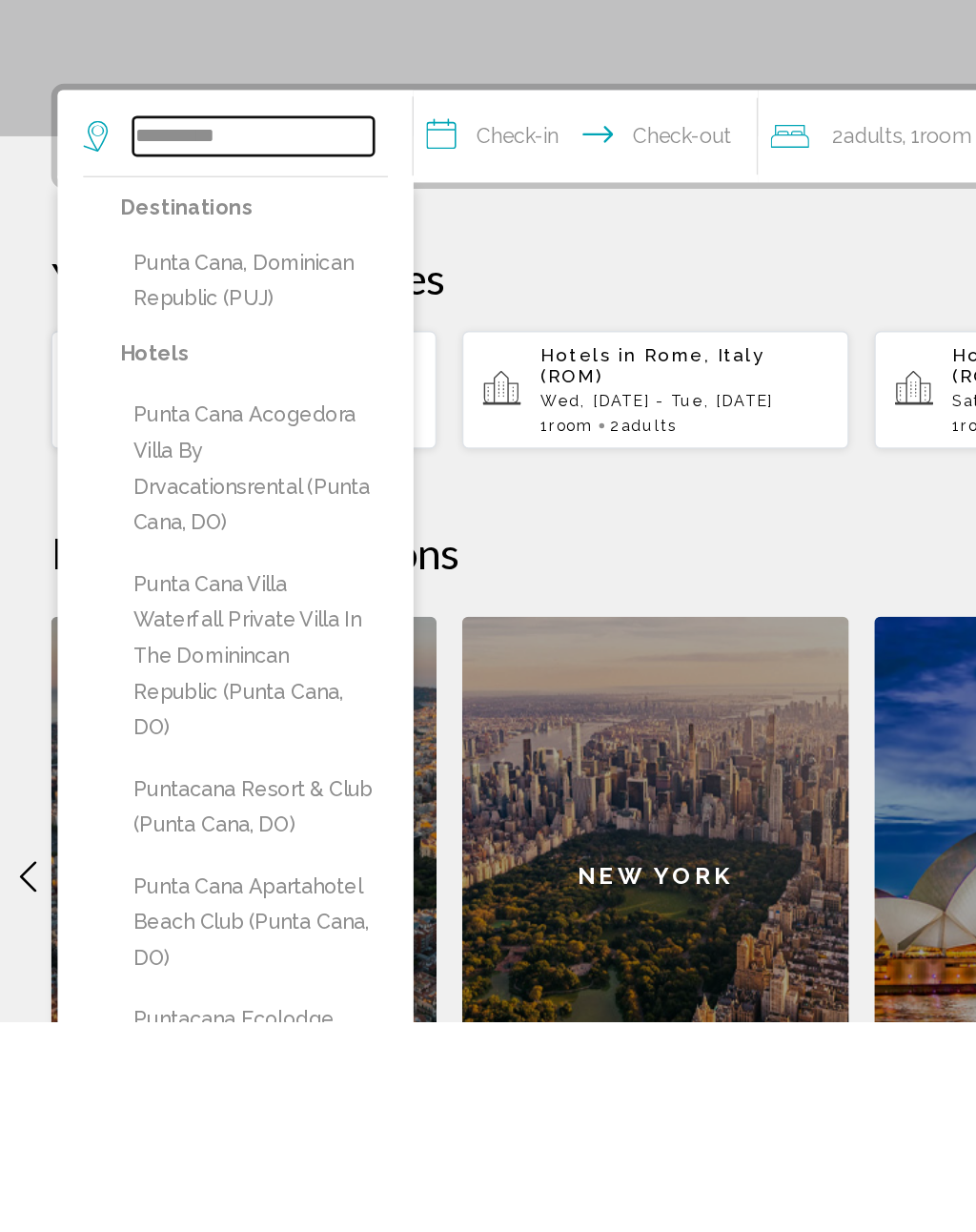 type on "**********" 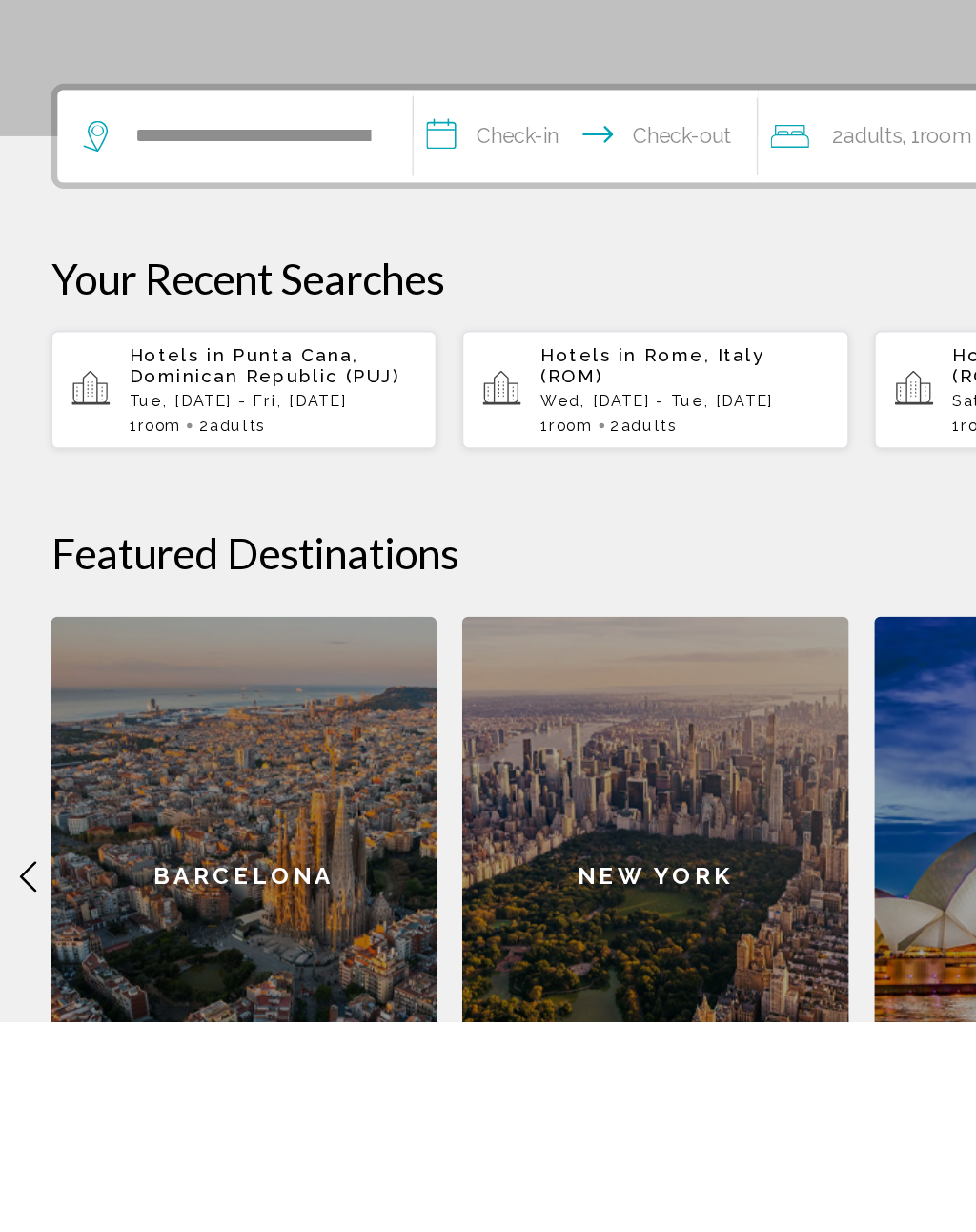 click on "**********" at bounding box center [439, 575] 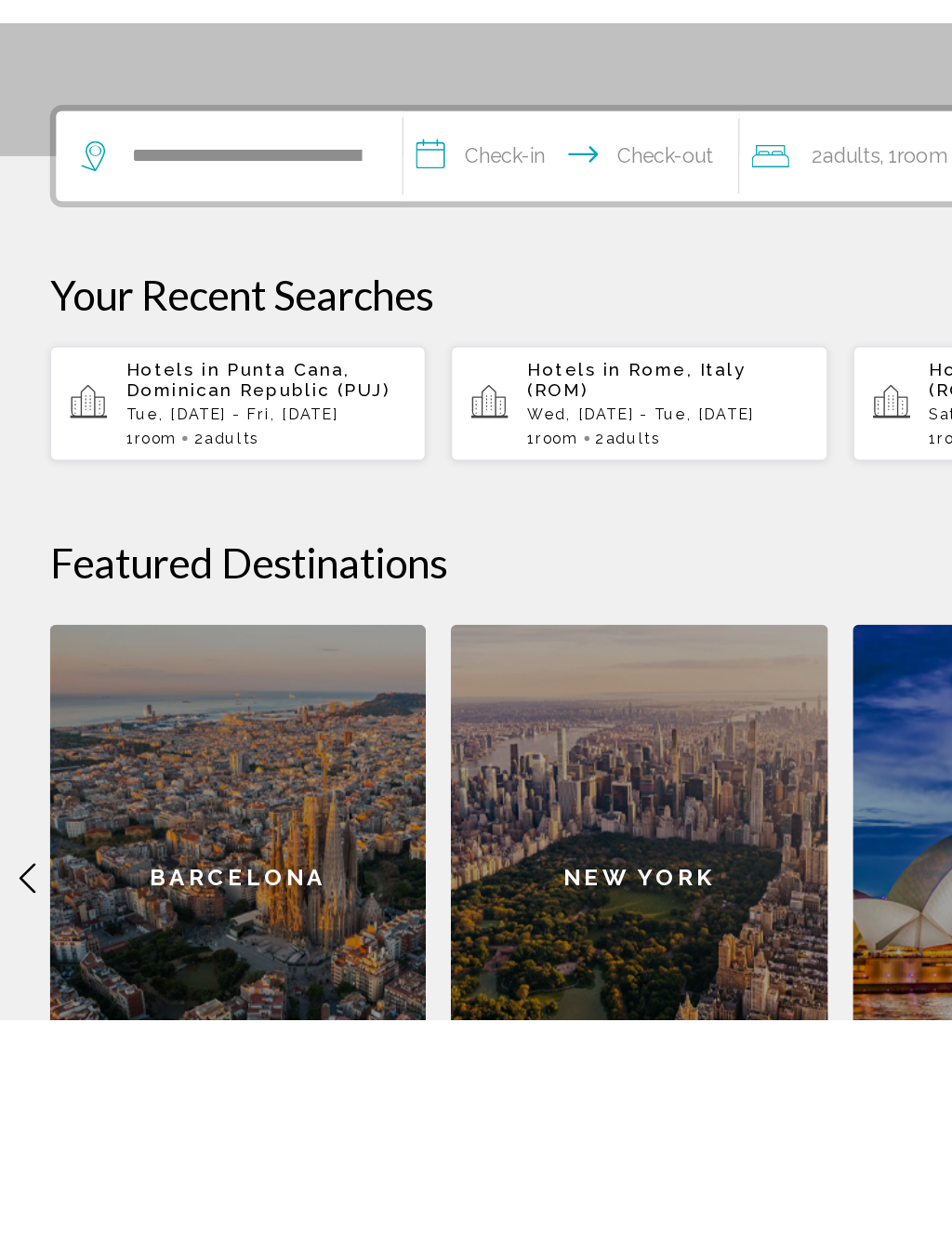 scroll, scrollTop: 187, scrollLeft: 0, axis: vertical 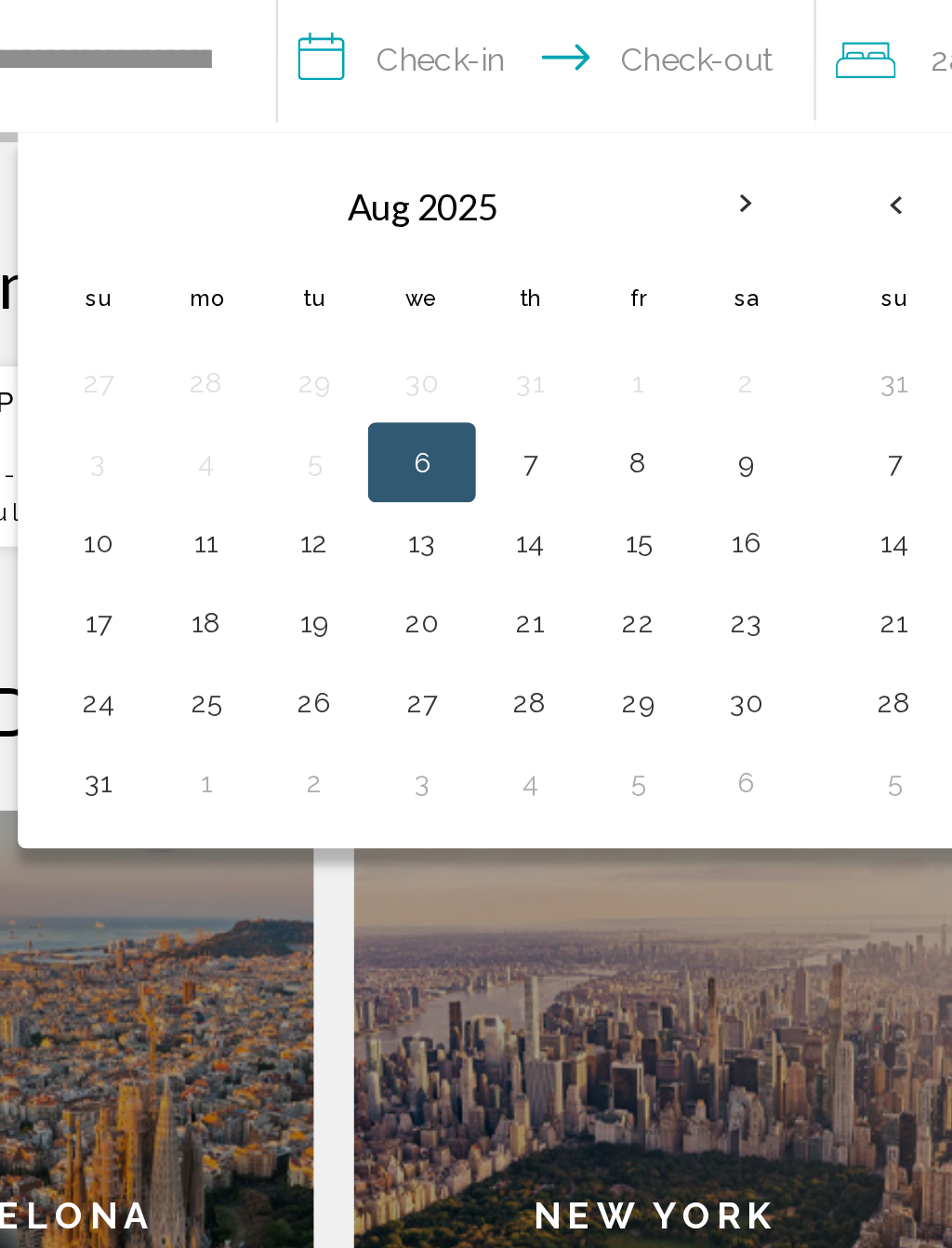 click on "10" at bounding box center (217, 595) 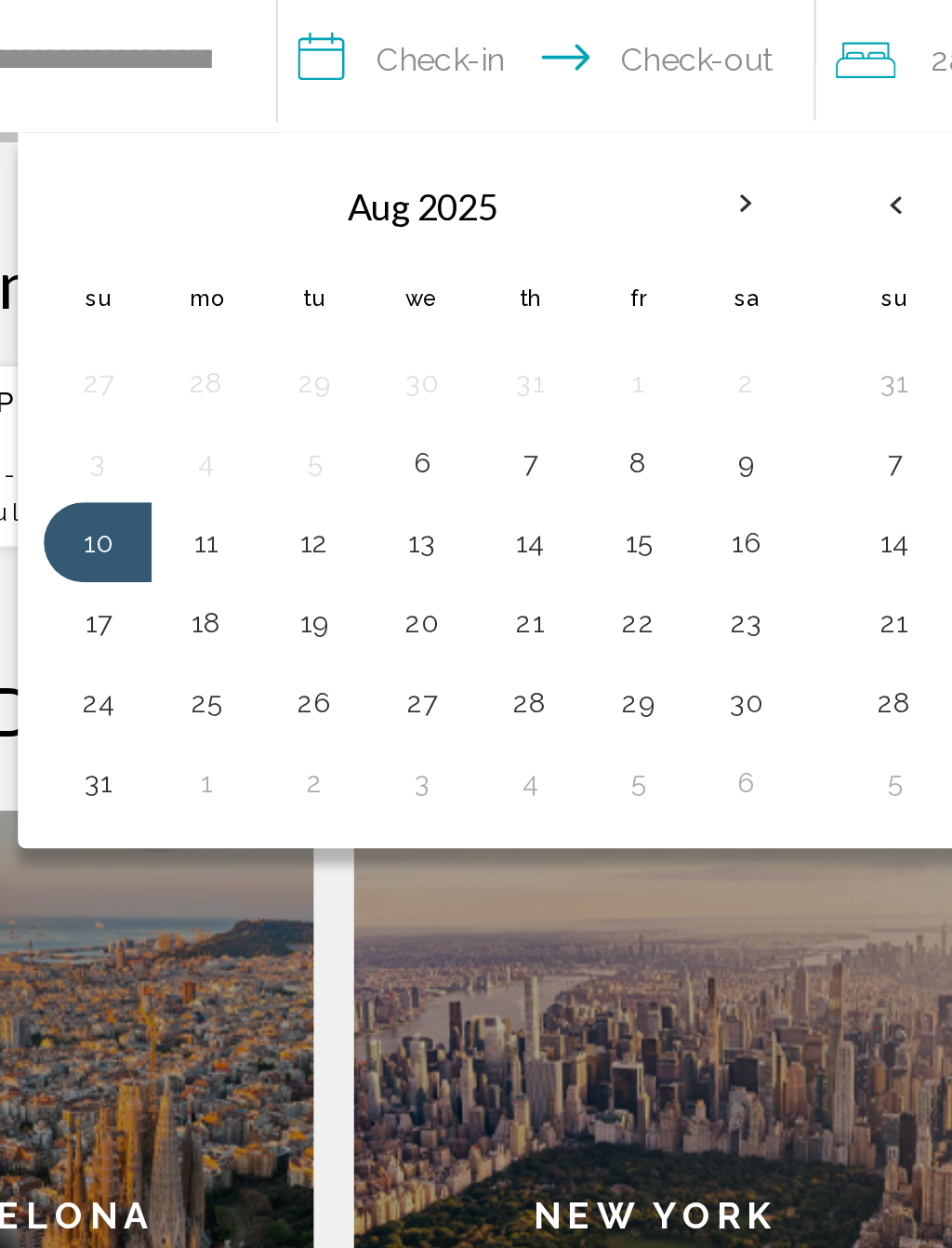 click on "16" at bounding box center [518, 595] 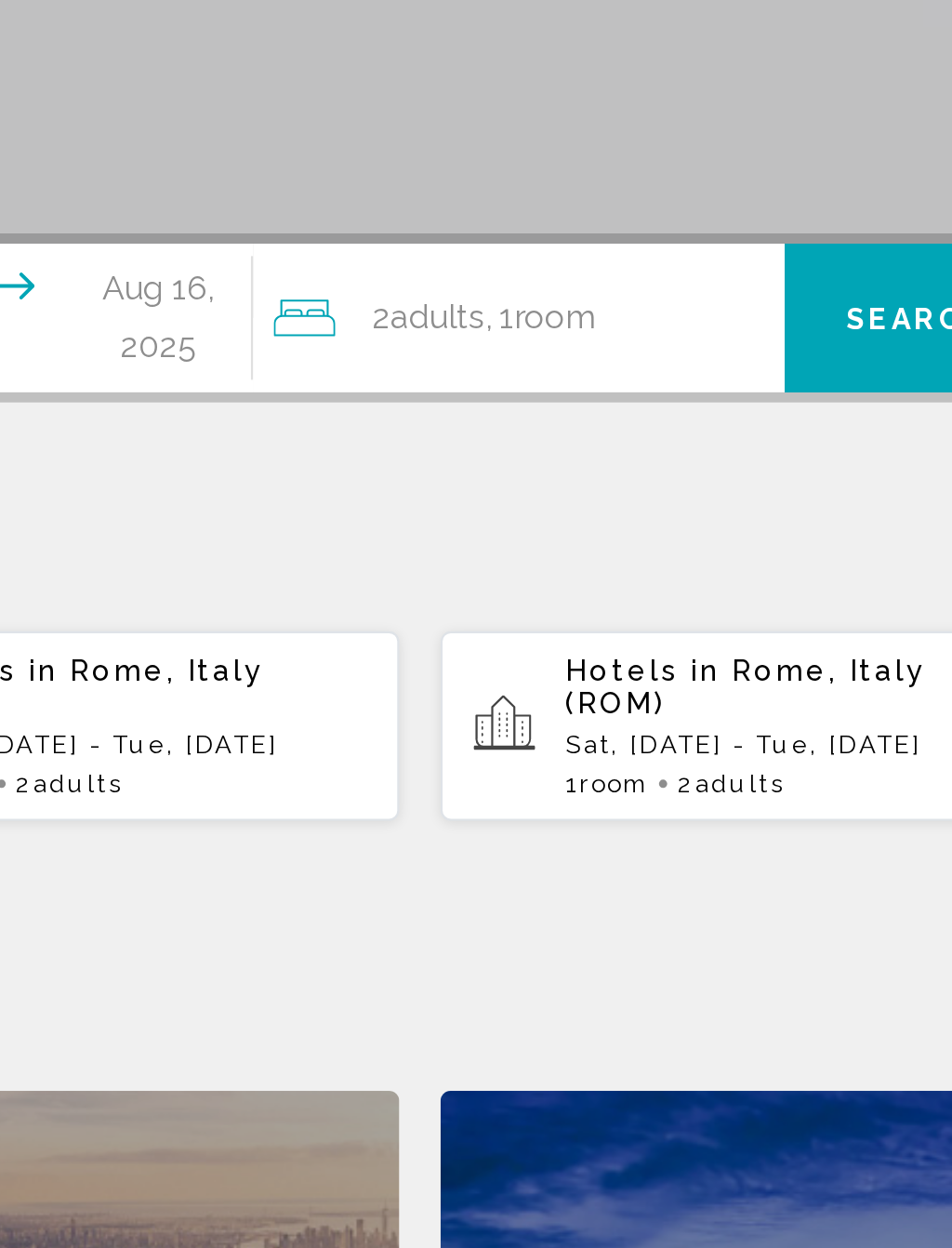 click on "Search" at bounding box center [851, 372] 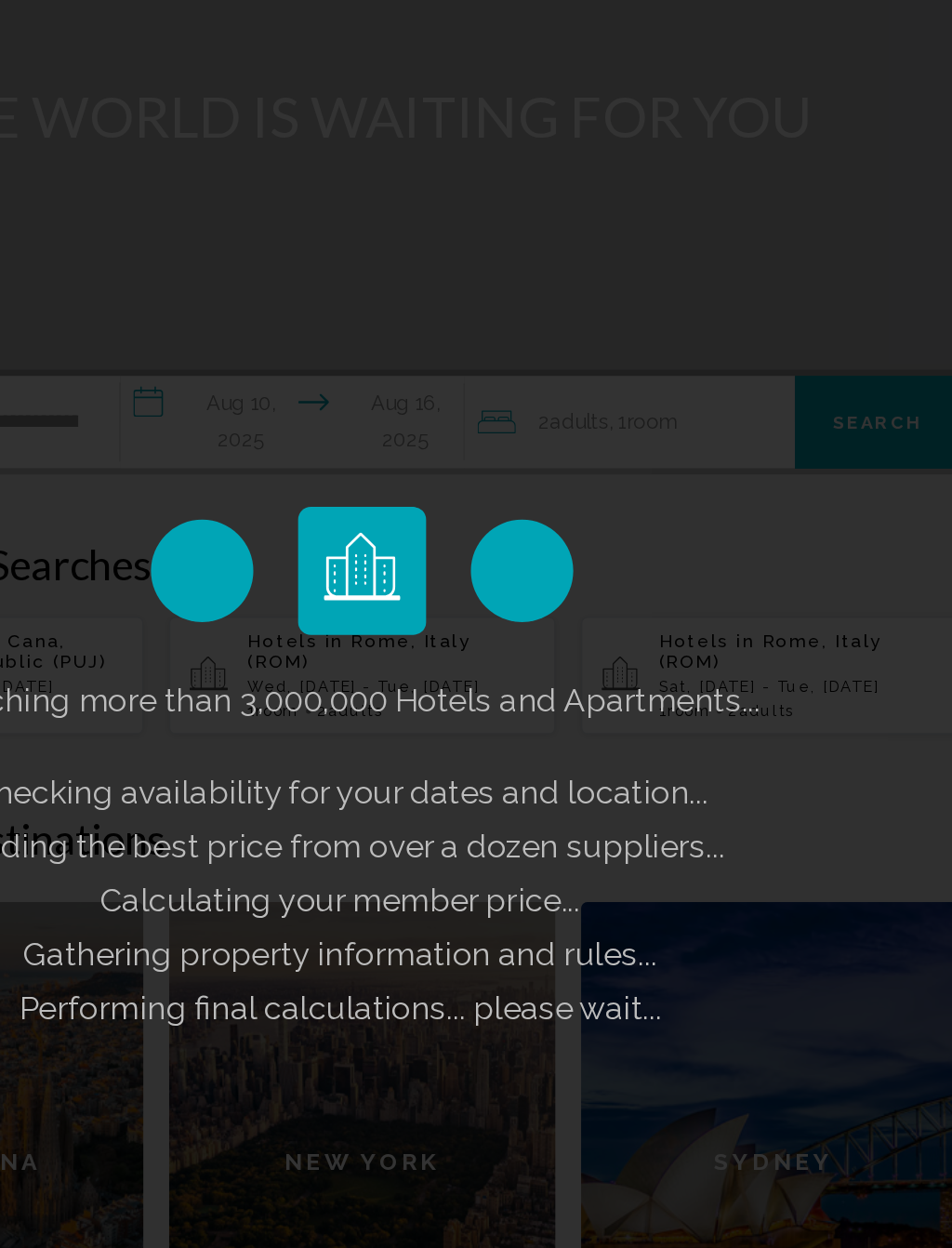 scroll, scrollTop: 92, scrollLeft: 0, axis: vertical 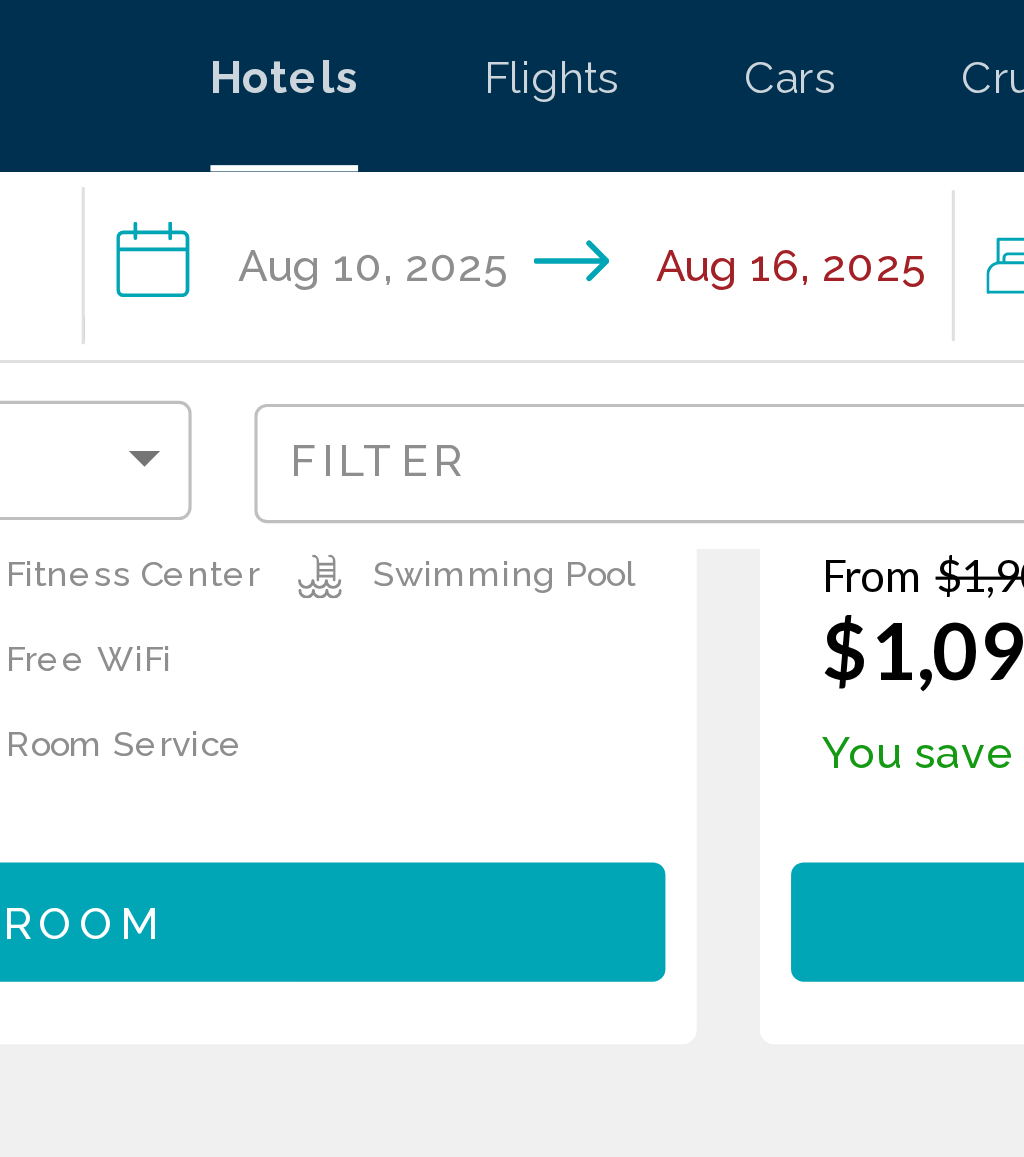 click on "**********" at bounding box center (449, 93) 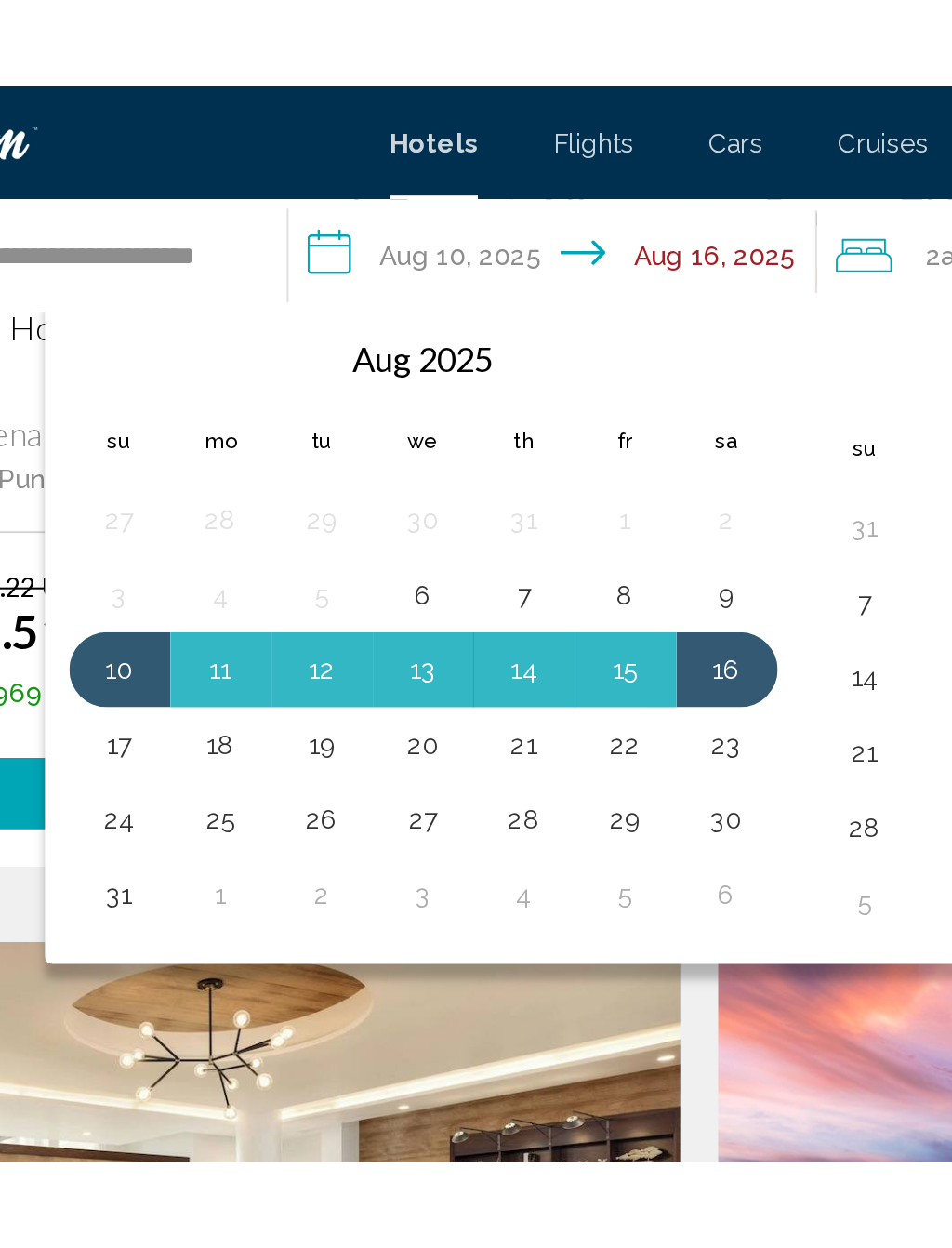 scroll, scrollTop: 489, scrollLeft: 0, axis: vertical 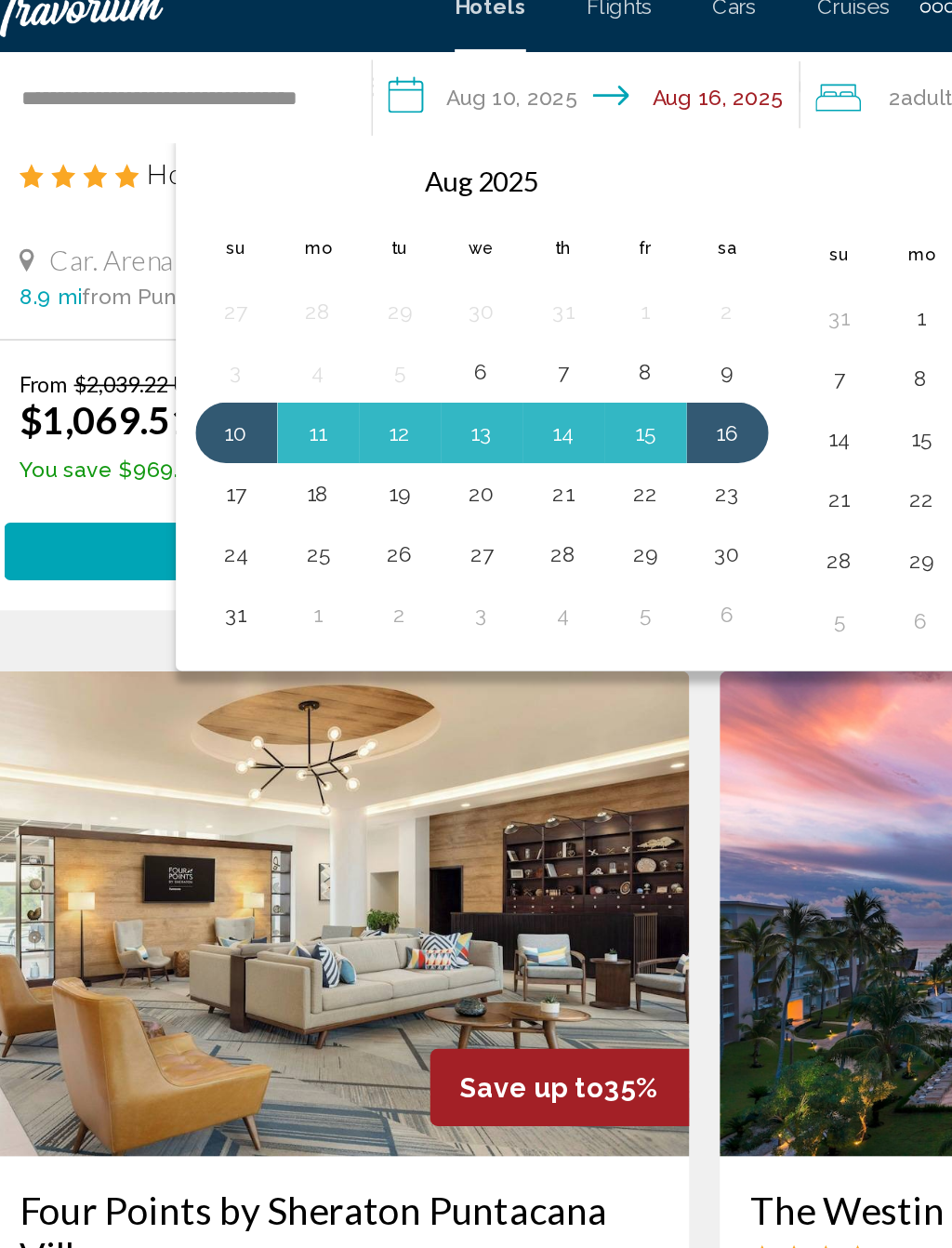 click on "15" at bounding box center [440, 289] 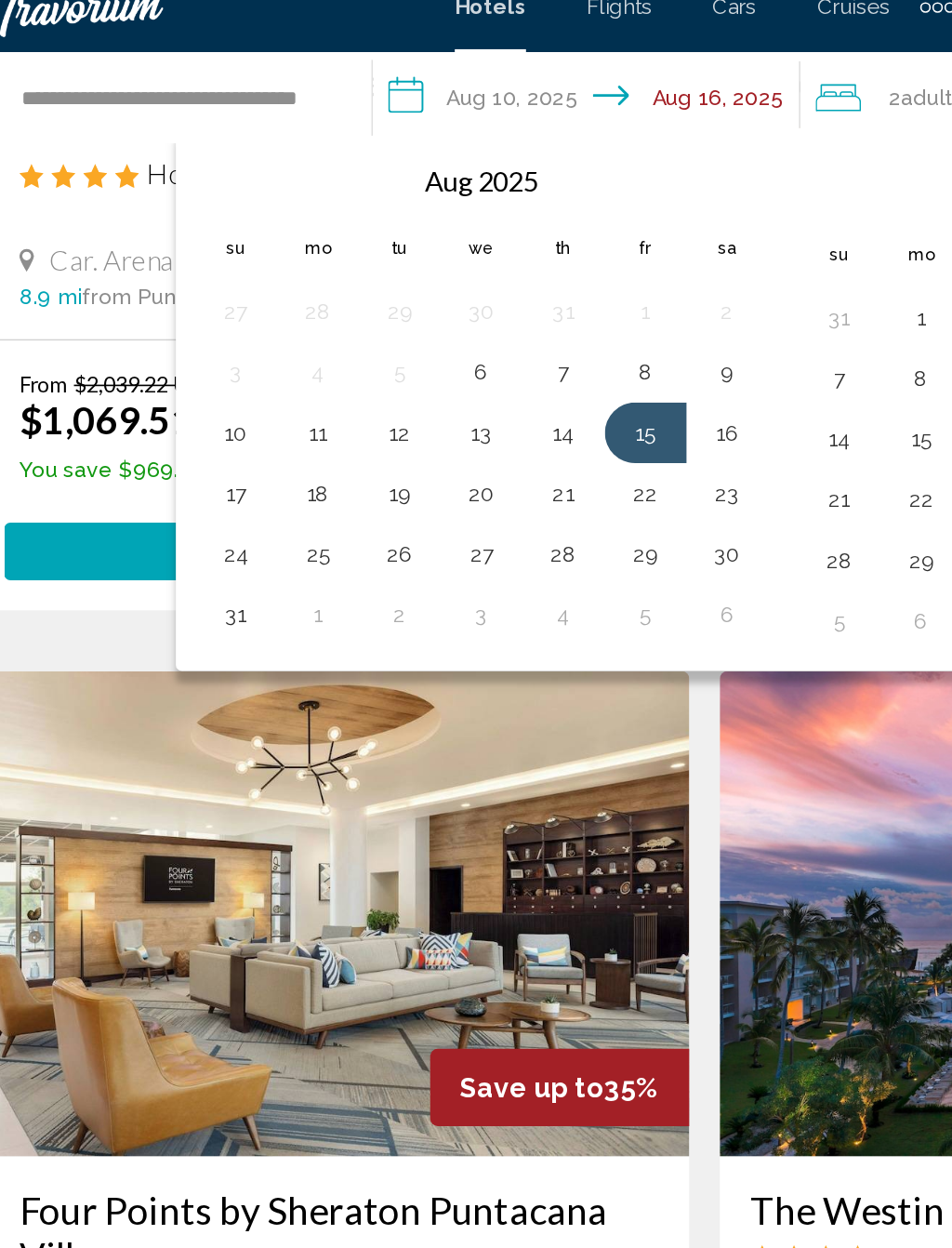 click on "21" at bounding box center (390, 326) 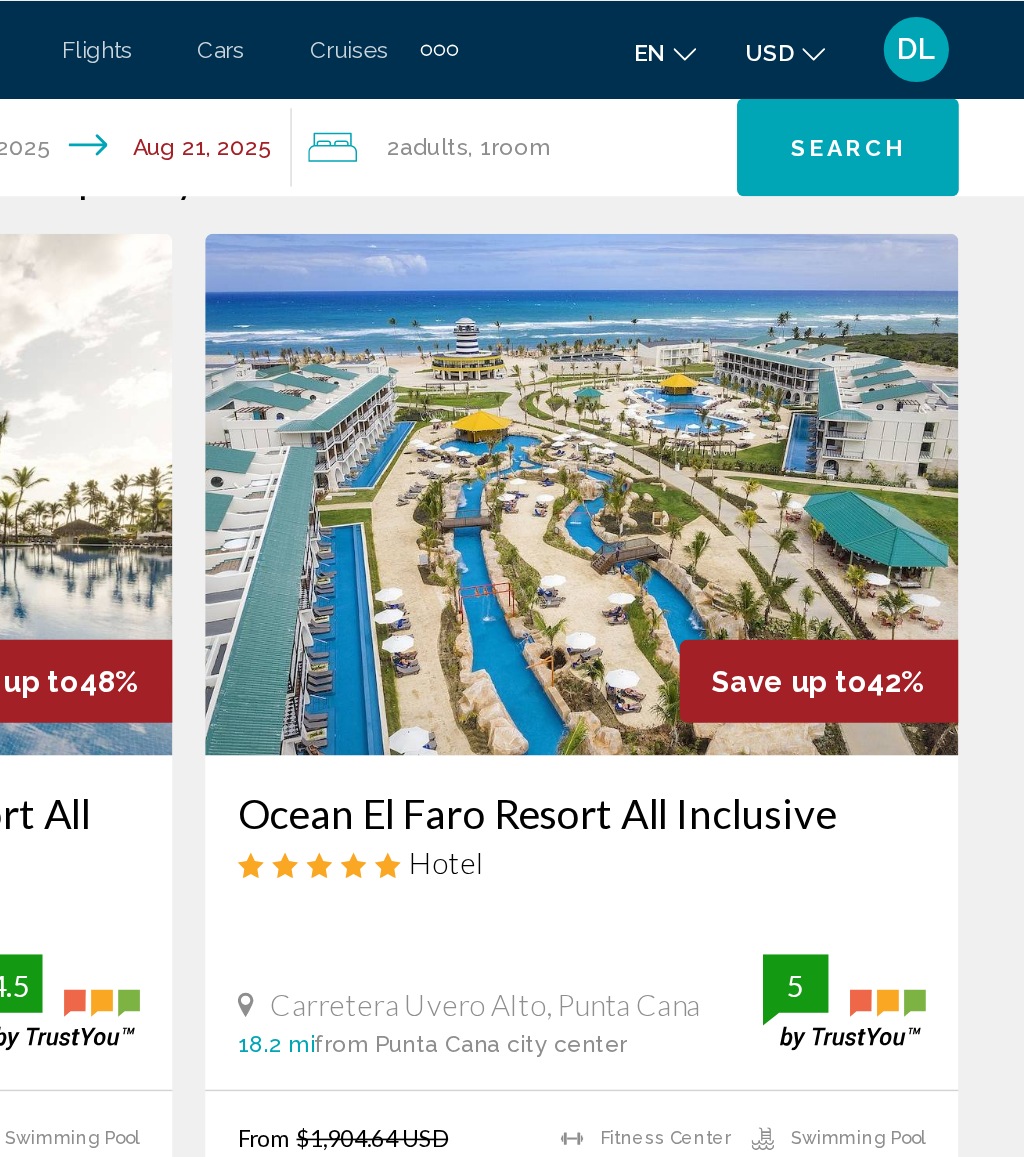 scroll, scrollTop: 94, scrollLeft: 0, axis: vertical 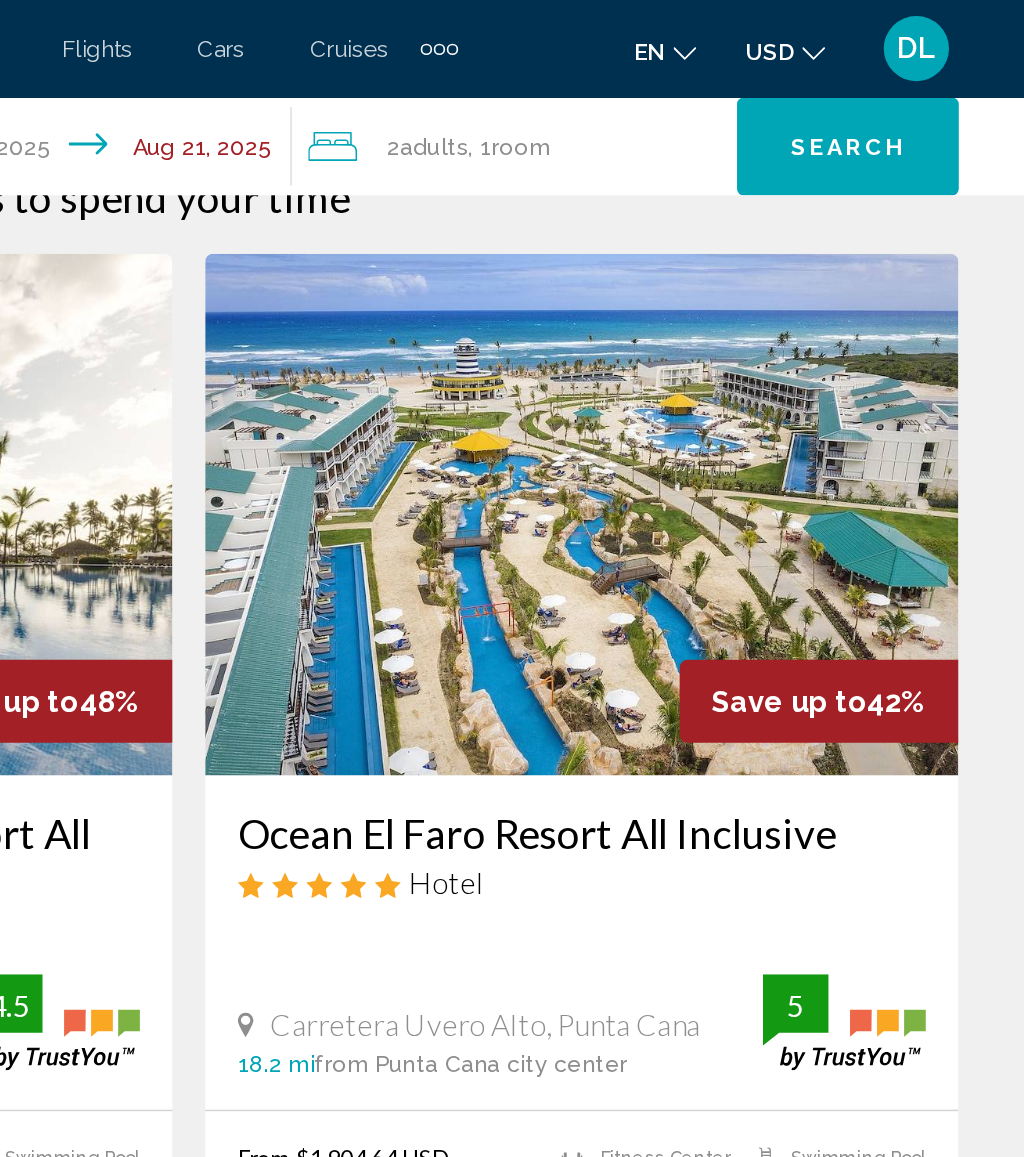 click on "Search" 